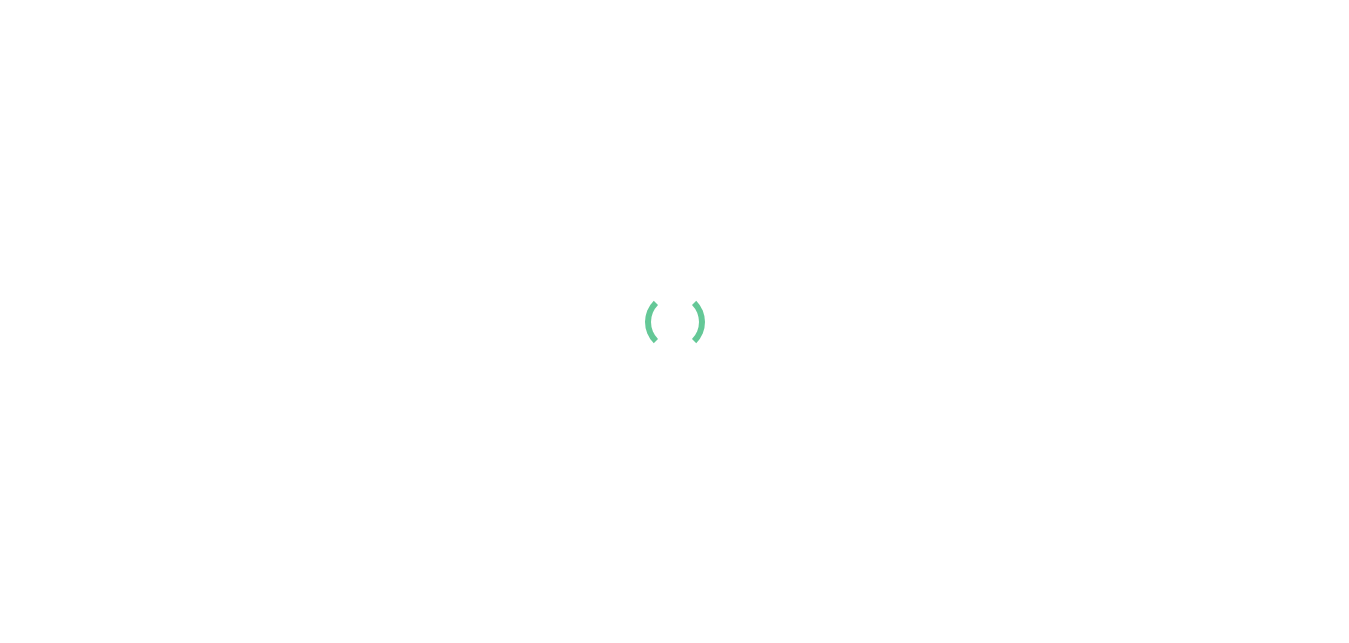 scroll, scrollTop: 0, scrollLeft: 0, axis: both 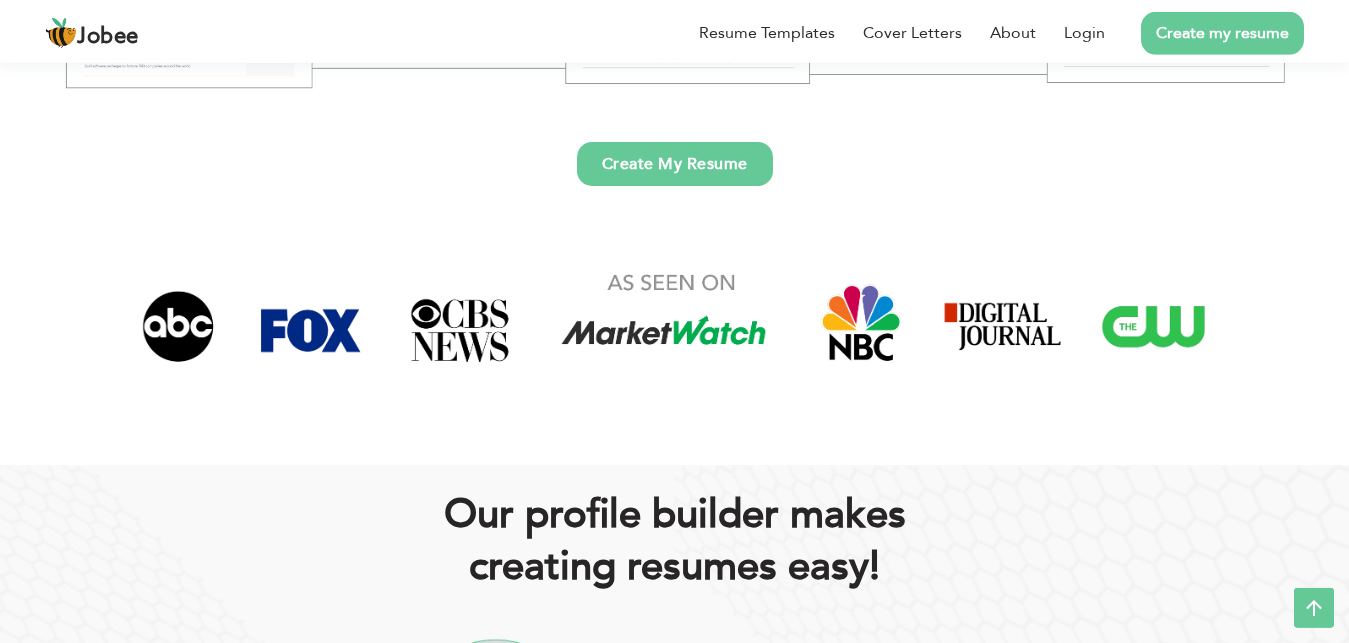 click on "Create My Resume" at bounding box center (675, 164) 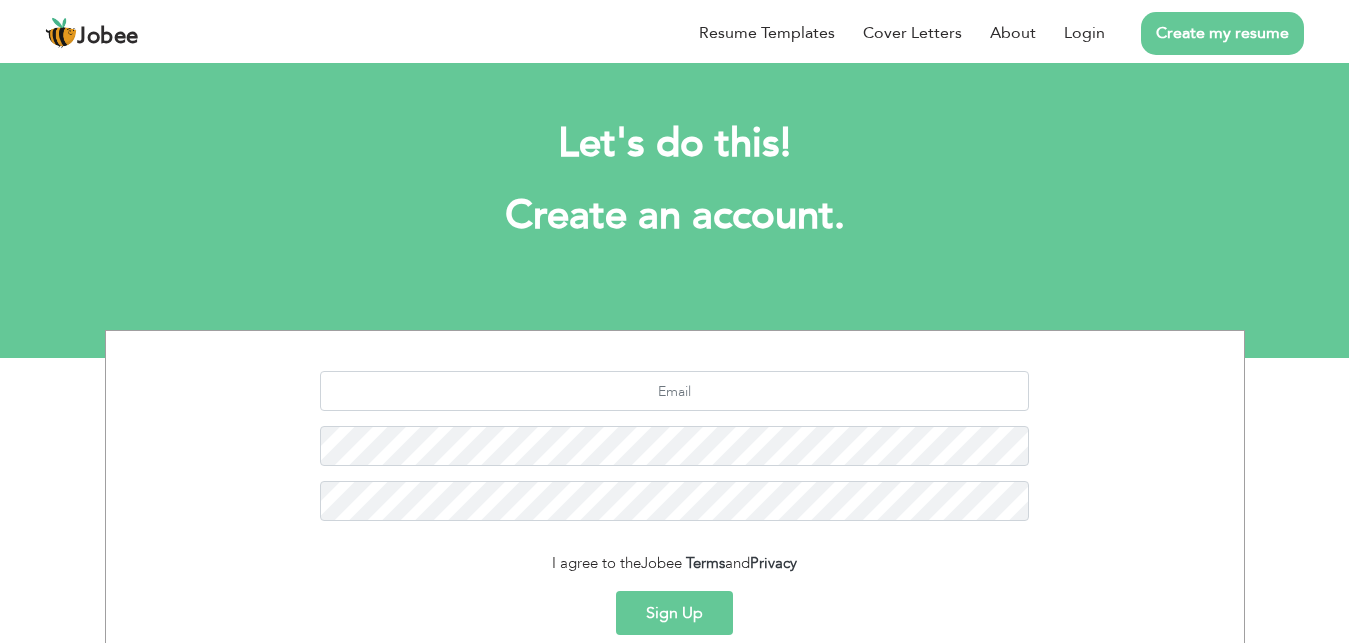 scroll, scrollTop: 0, scrollLeft: 0, axis: both 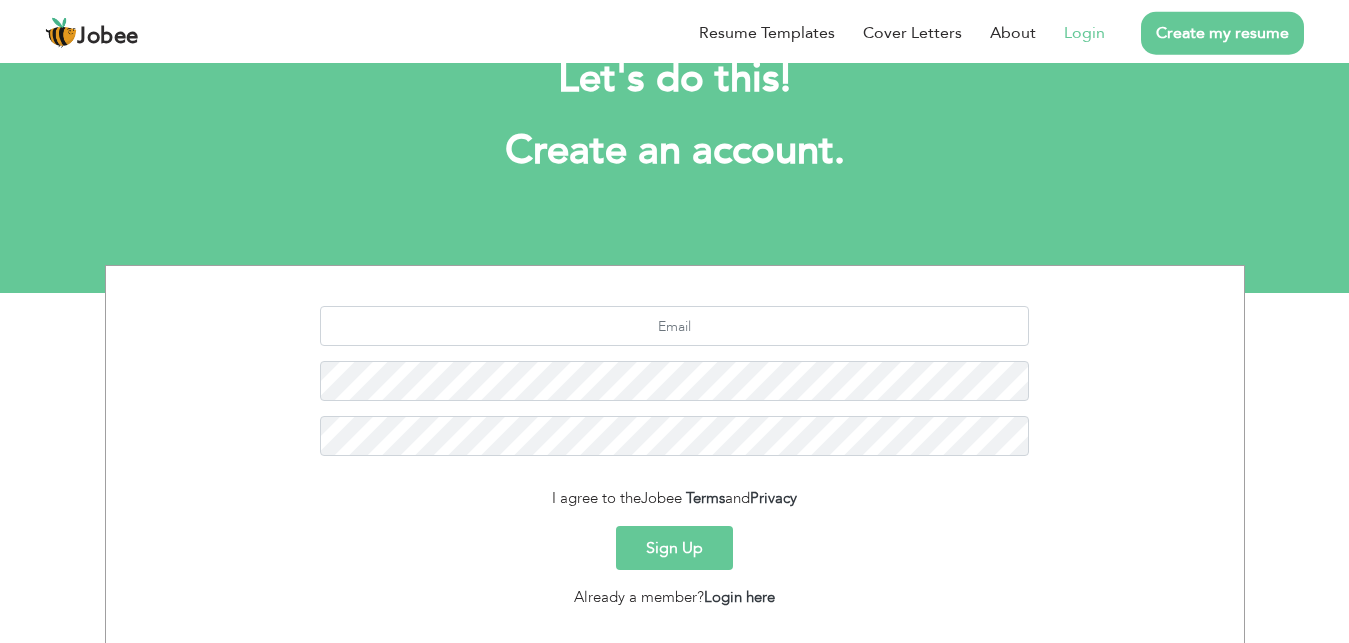 click on "Login" at bounding box center [1084, 33] 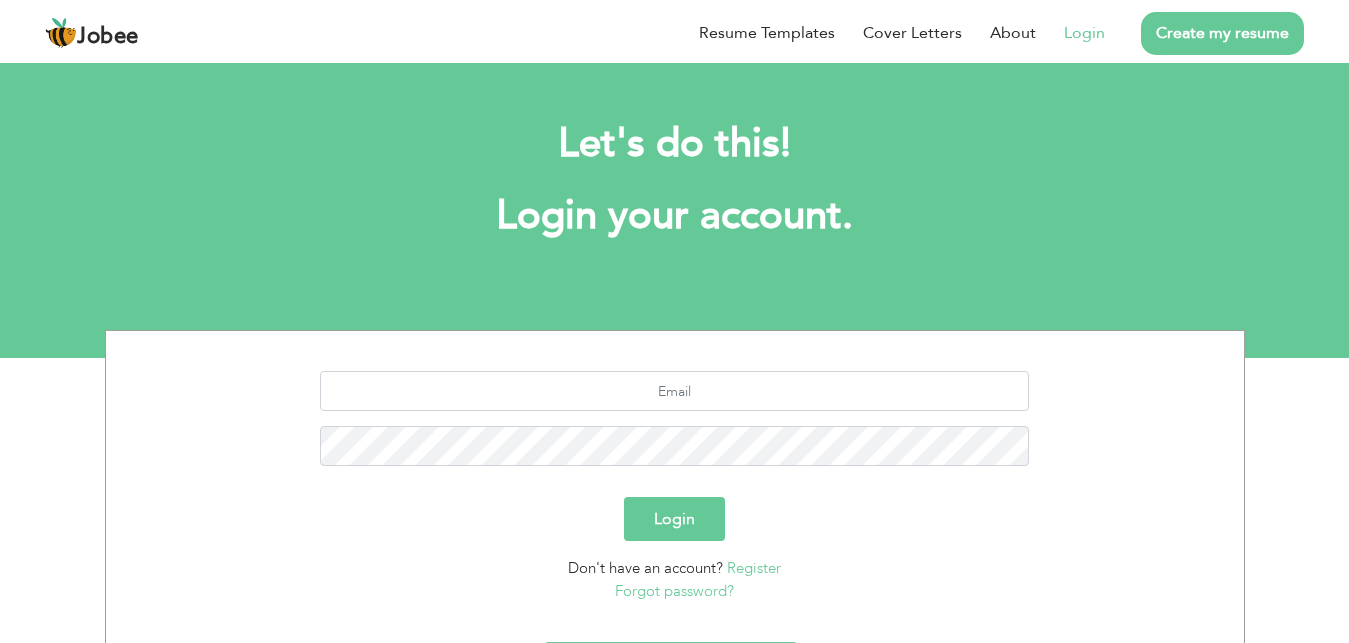 scroll, scrollTop: 0, scrollLeft: 0, axis: both 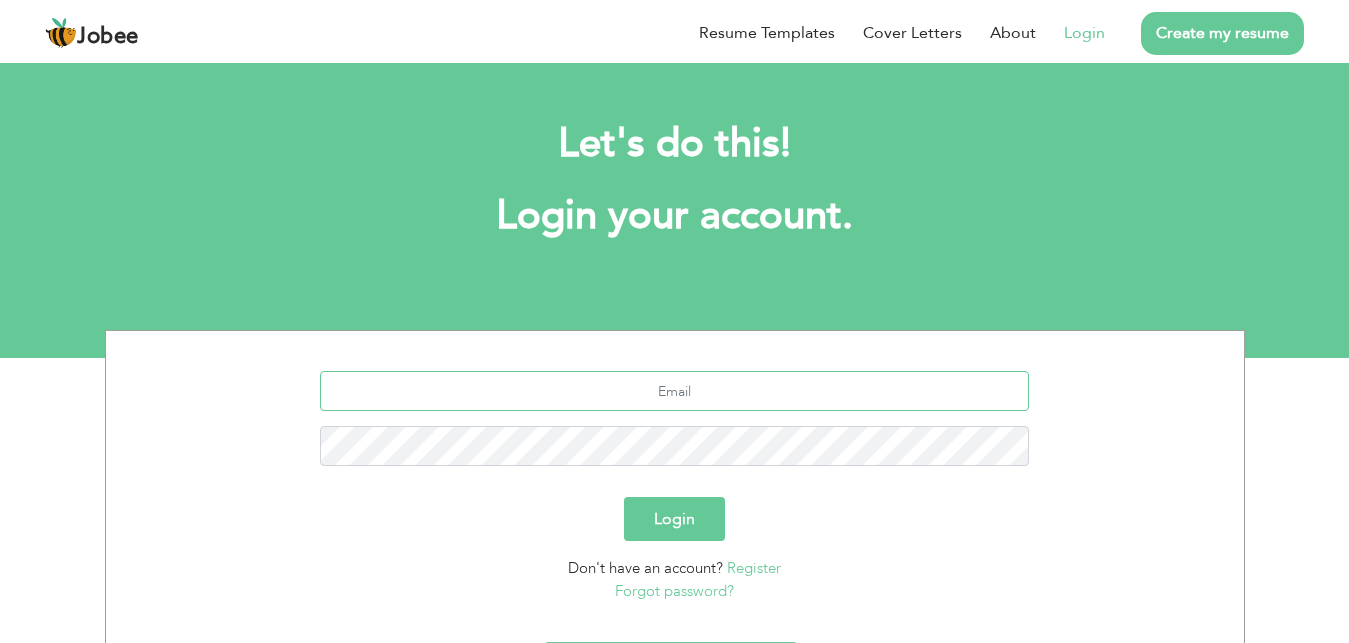 click at bounding box center [674, 391] 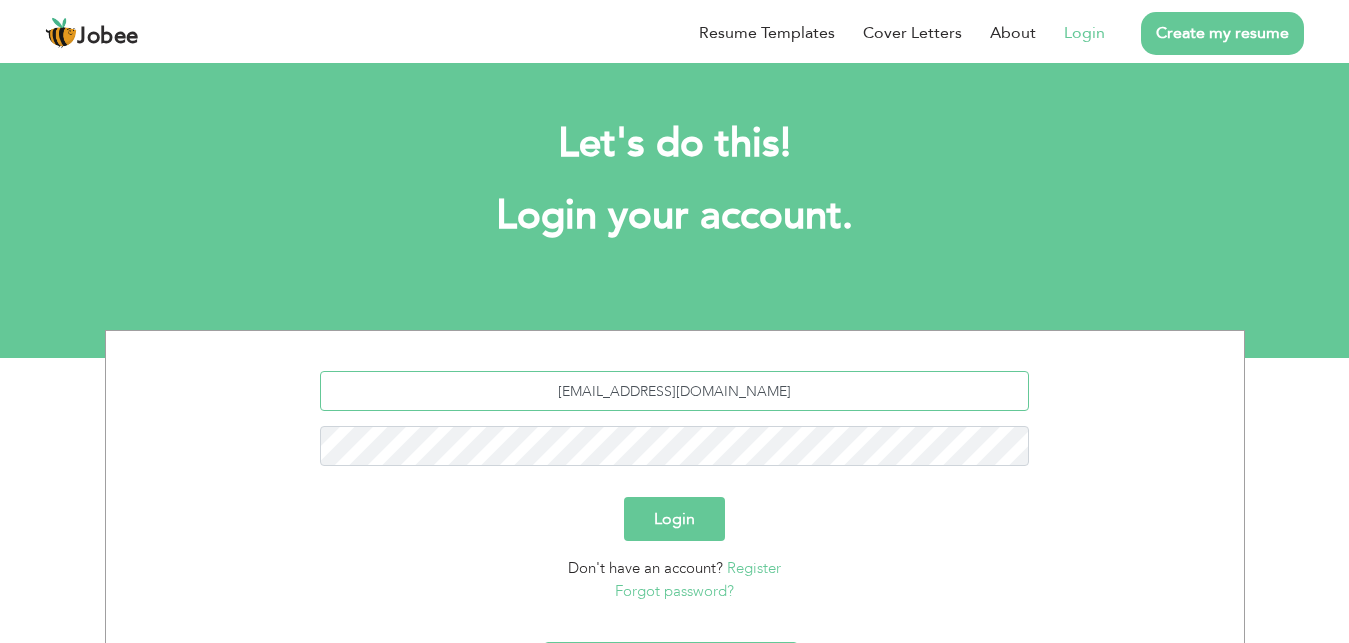 type on "[EMAIL_ADDRESS][DOMAIN_NAME]" 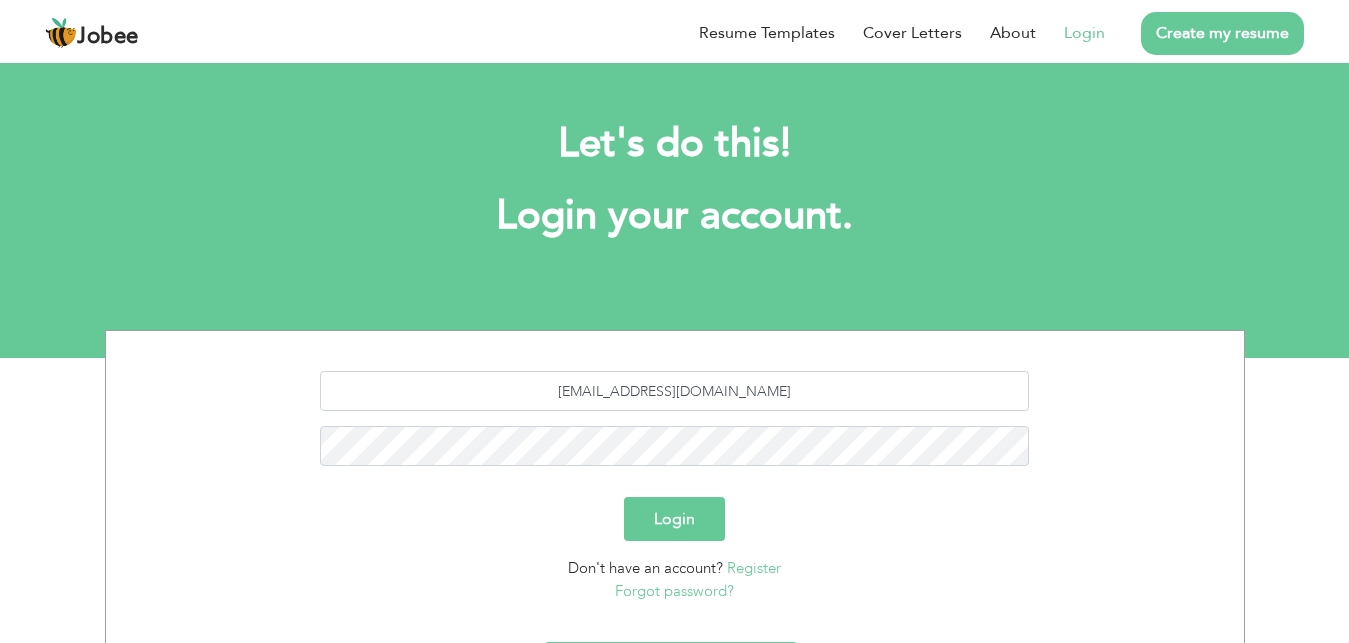 click on "Forgot password?" at bounding box center (674, 591) 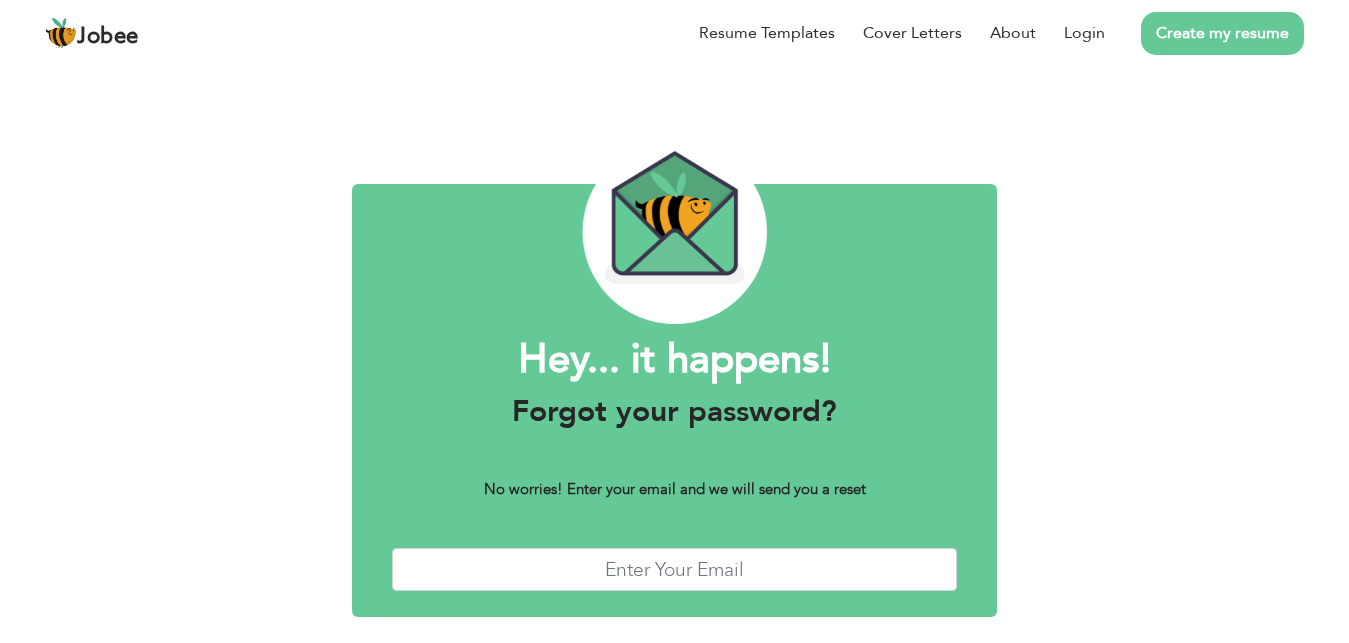 scroll, scrollTop: 0, scrollLeft: 0, axis: both 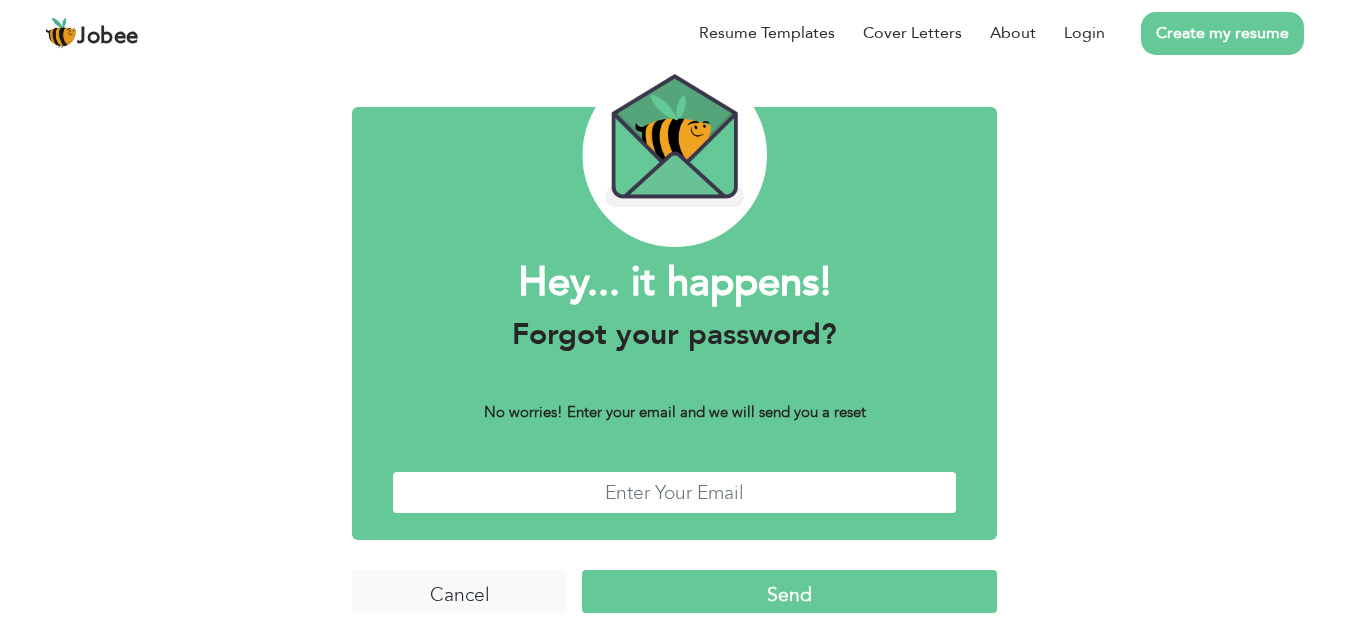 click at bounding box center [674, 492] 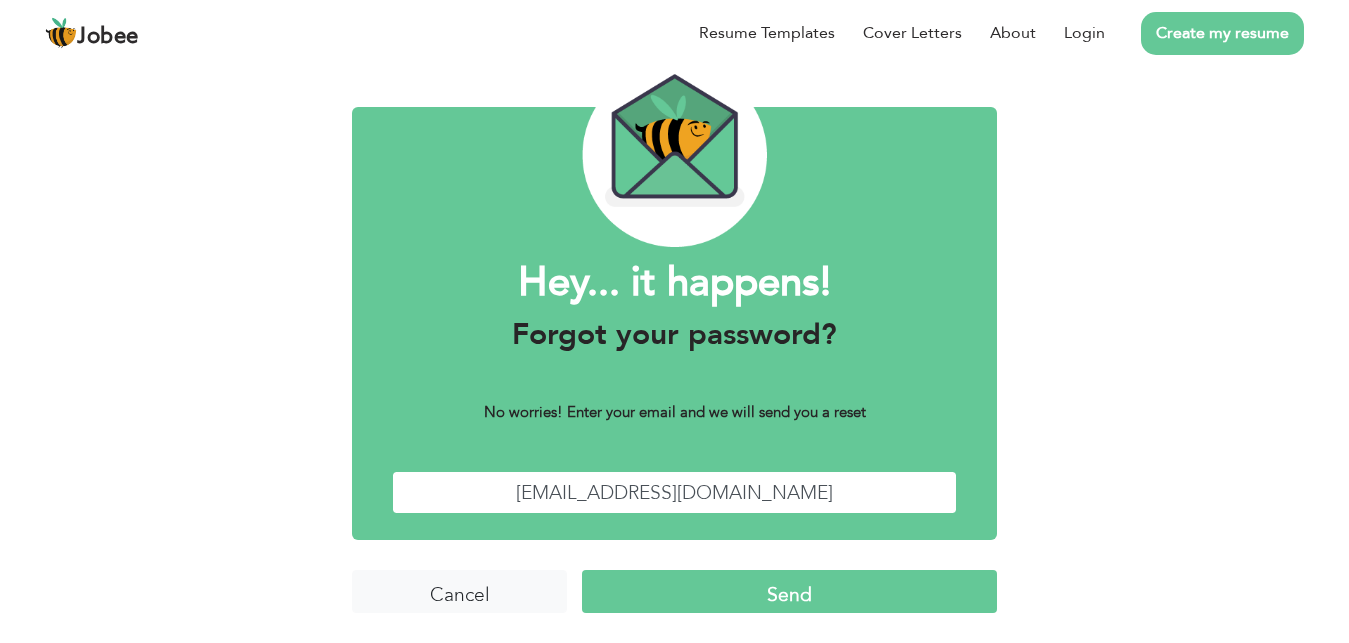 type on "parveenyaqoob82@gmail.com" 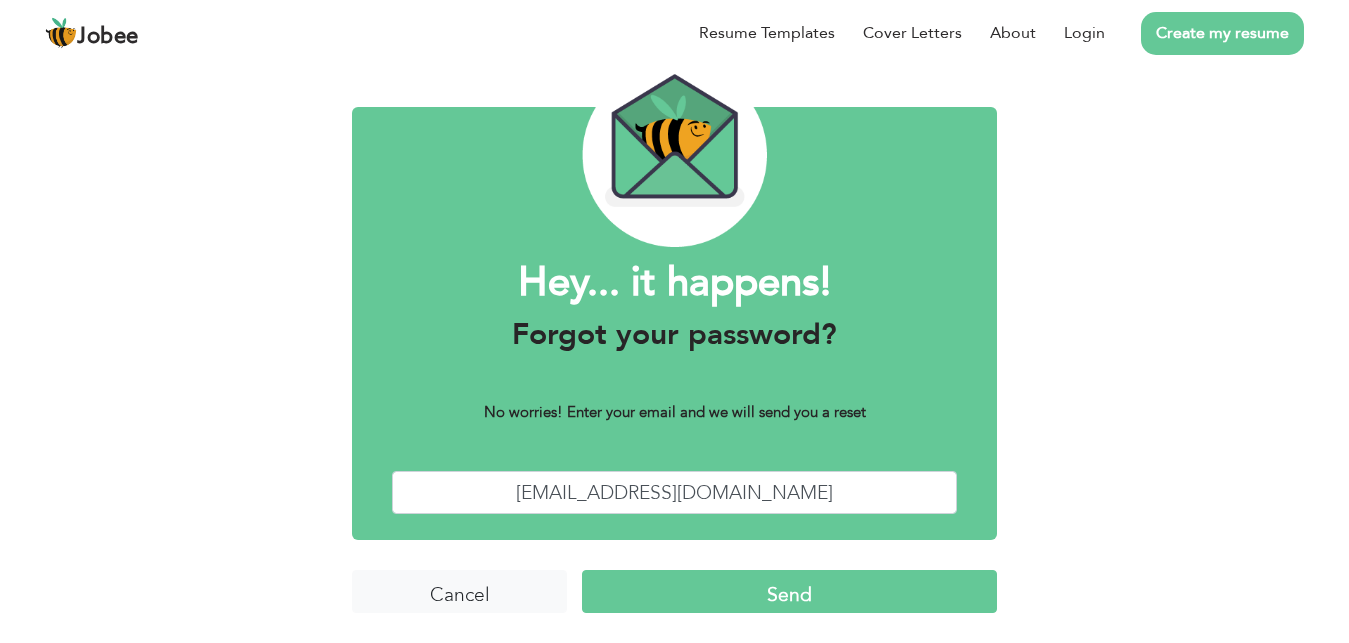 click on "Send" at bounding box center [789, 591] 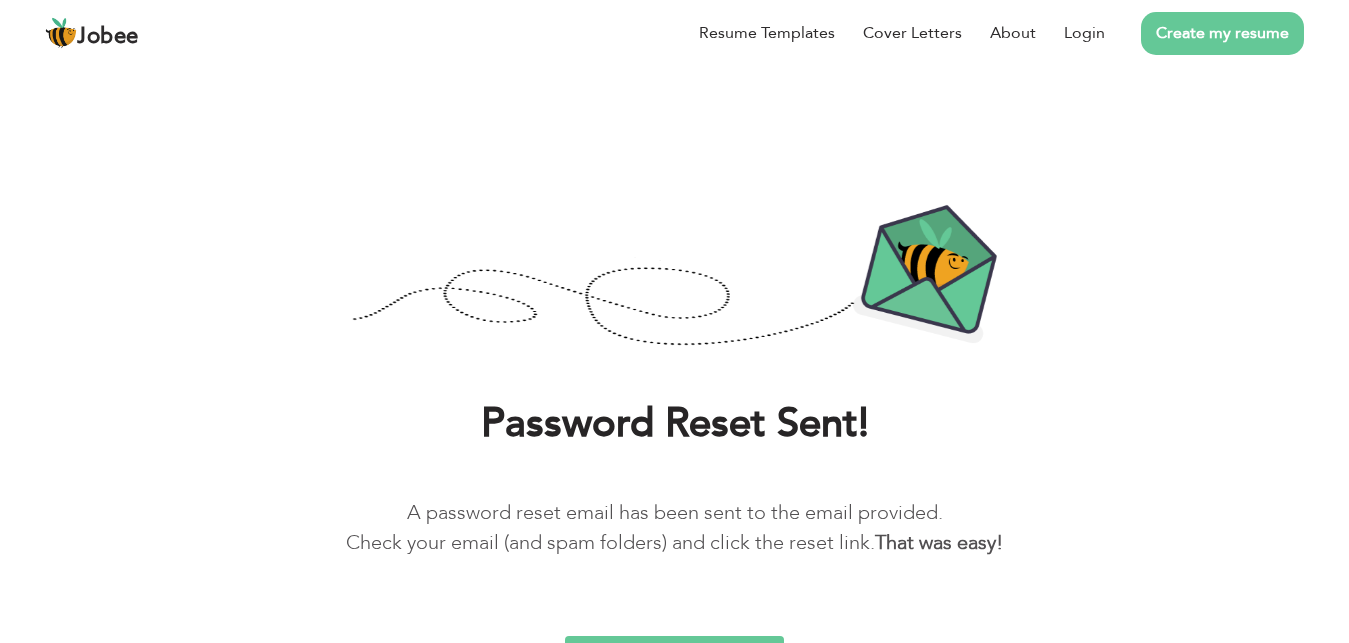 scroll, scrollTop: 0, scrollLeft: 0, axis: both 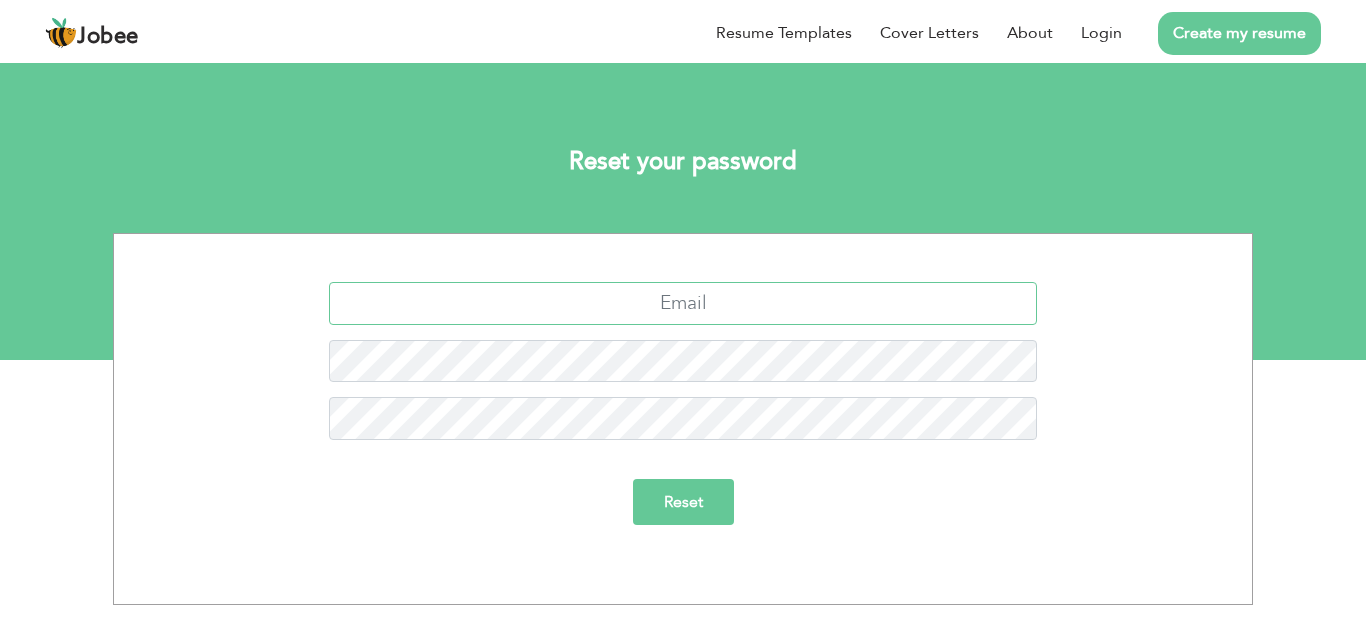 click at bounding box center [683, 303] 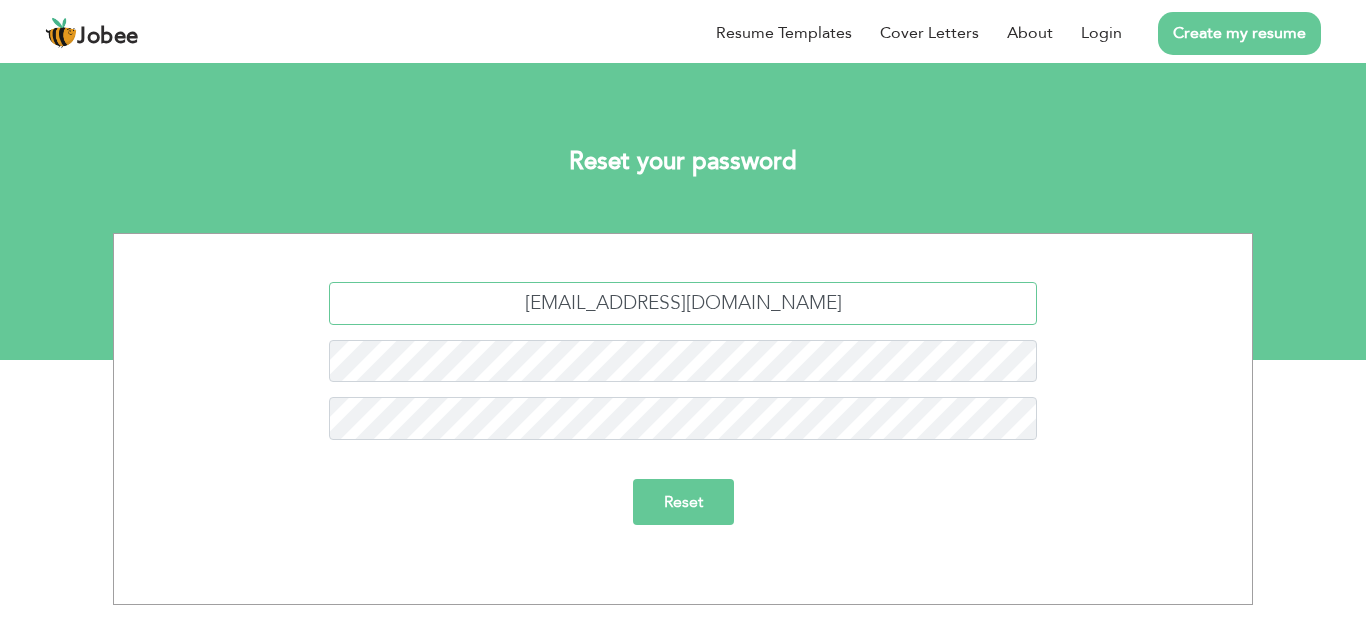 type on "parveenyaqoob82@gmail.com" 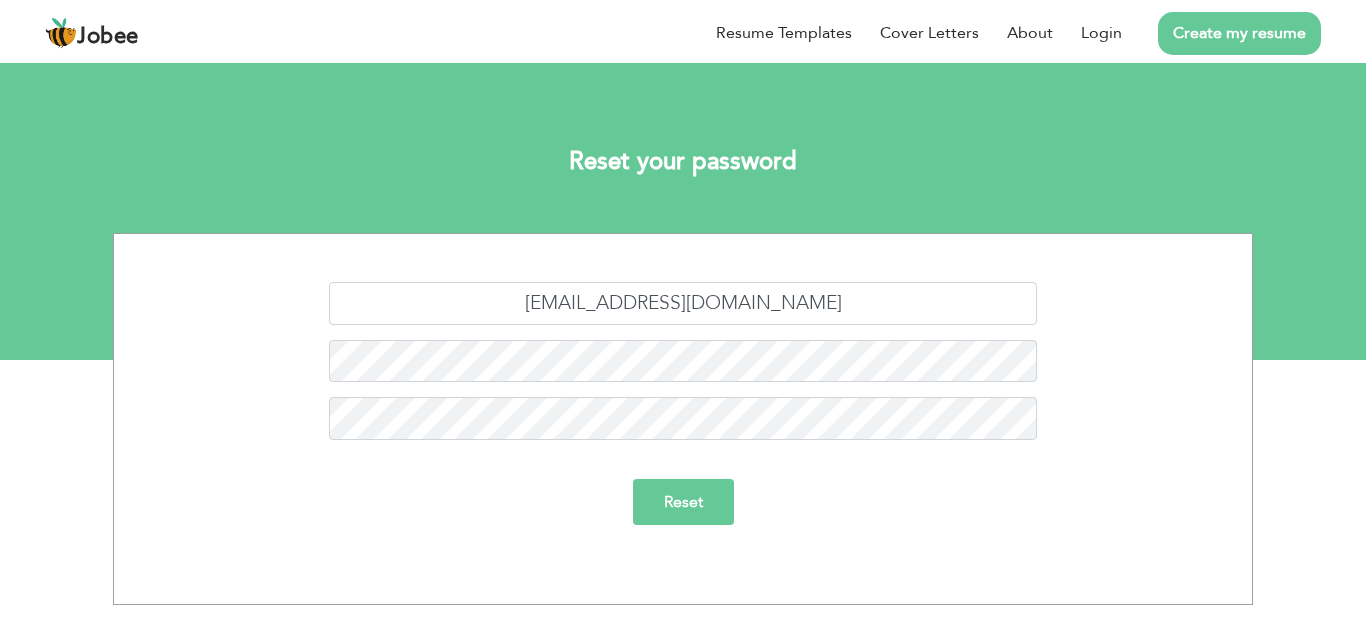 click on "Reset" at bounding box center [683, 502] 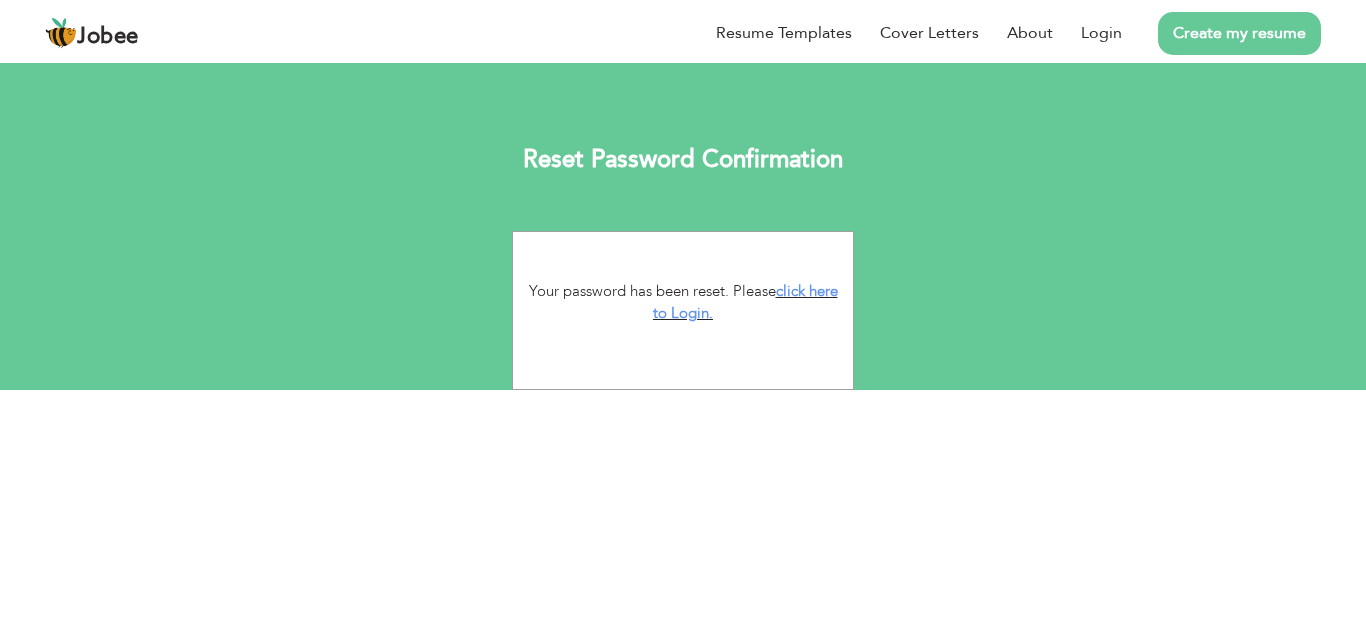 scroll, scrollTop: 0, scrollLeft: 0, axis: both 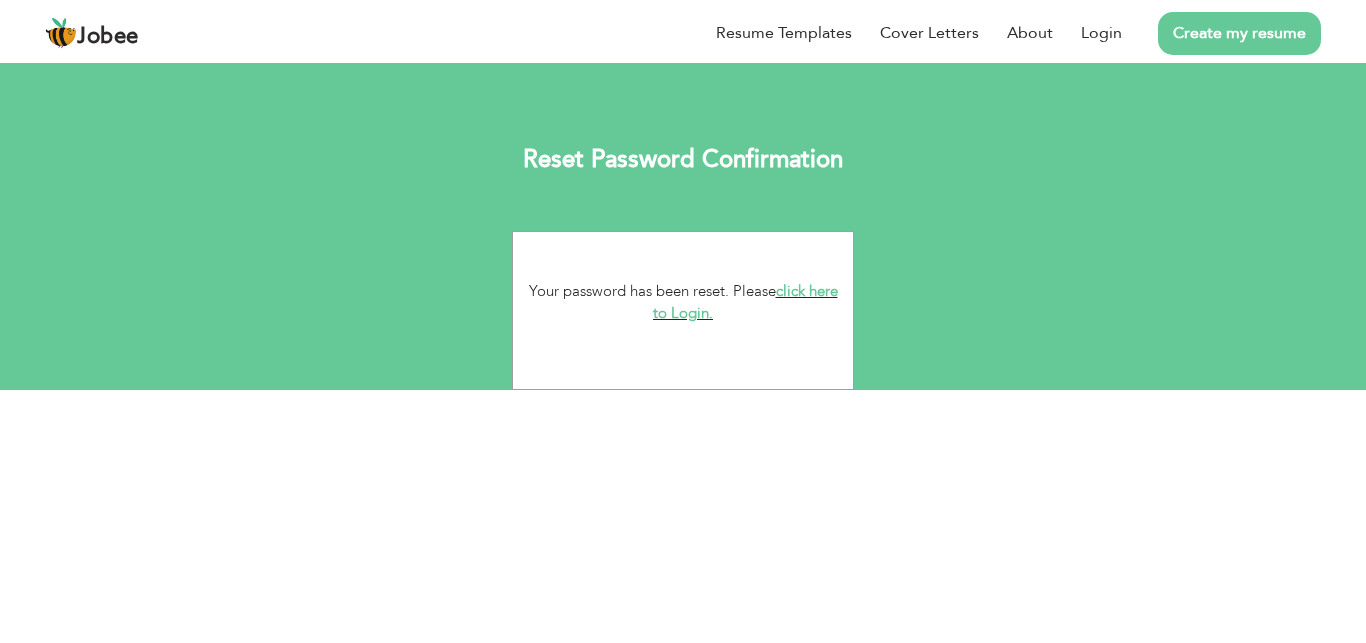 click on "click here to Login." at bounding box center [745, 302] 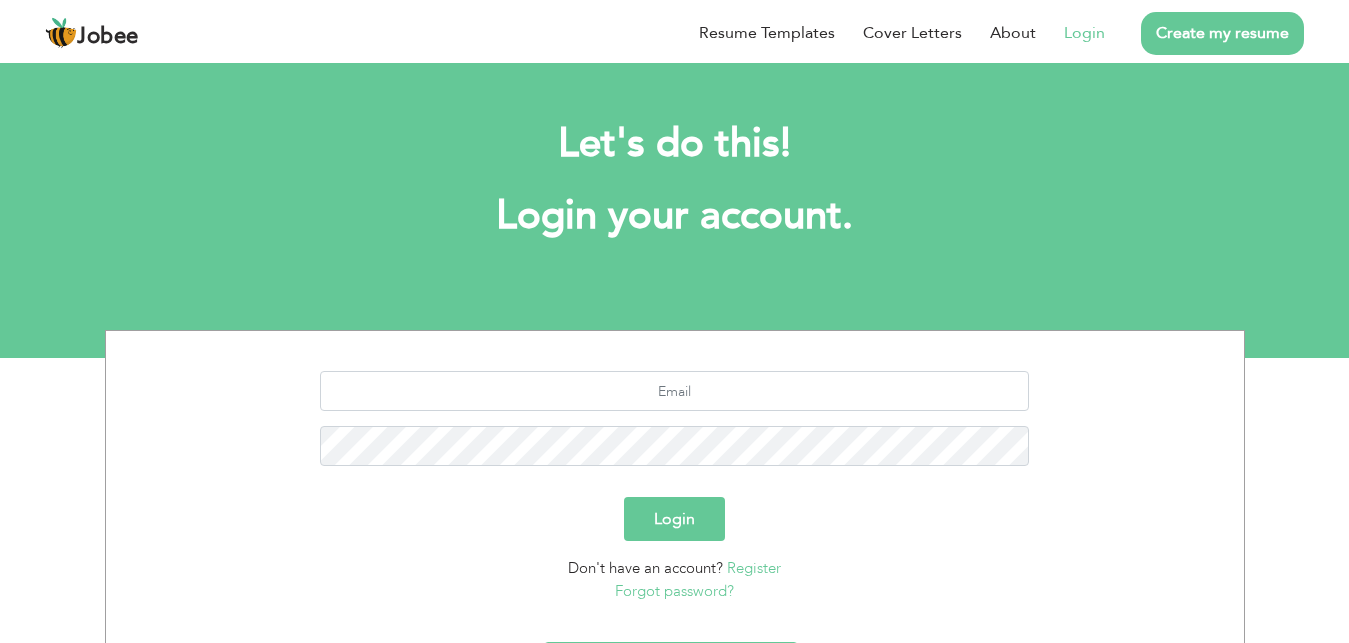 scroll, scrollTop: 0, scrollLeft: 0, axis: both 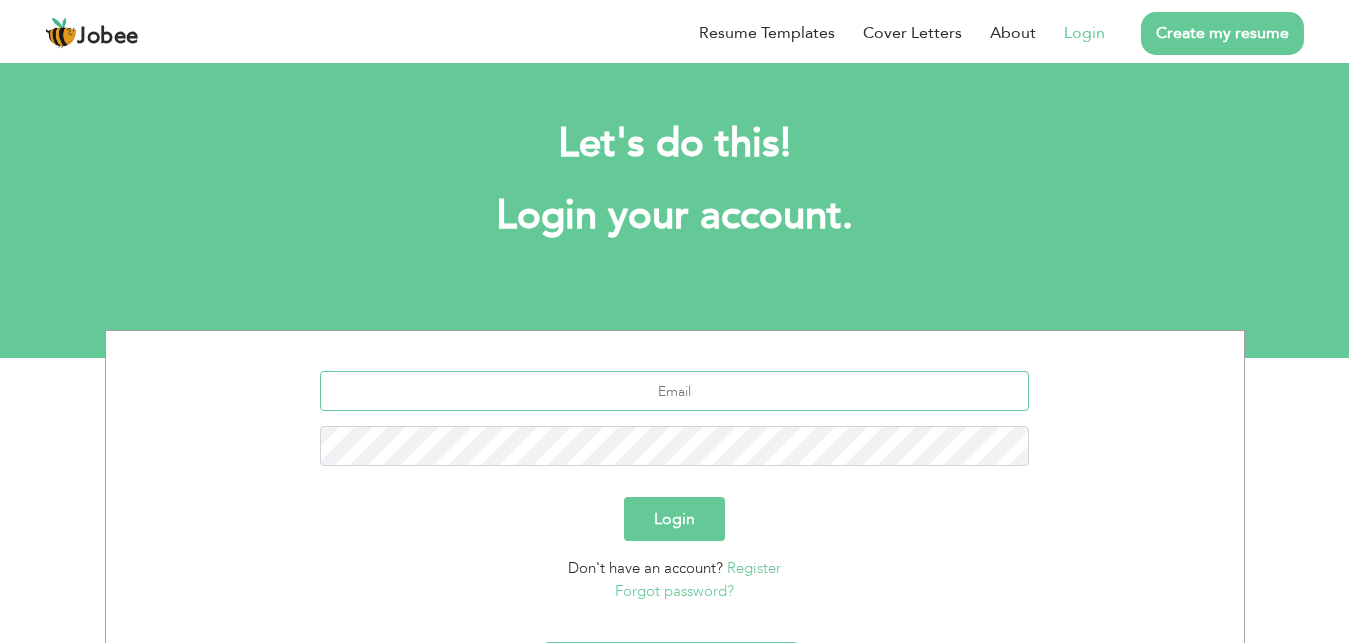 click at bounding box center [674, 391] 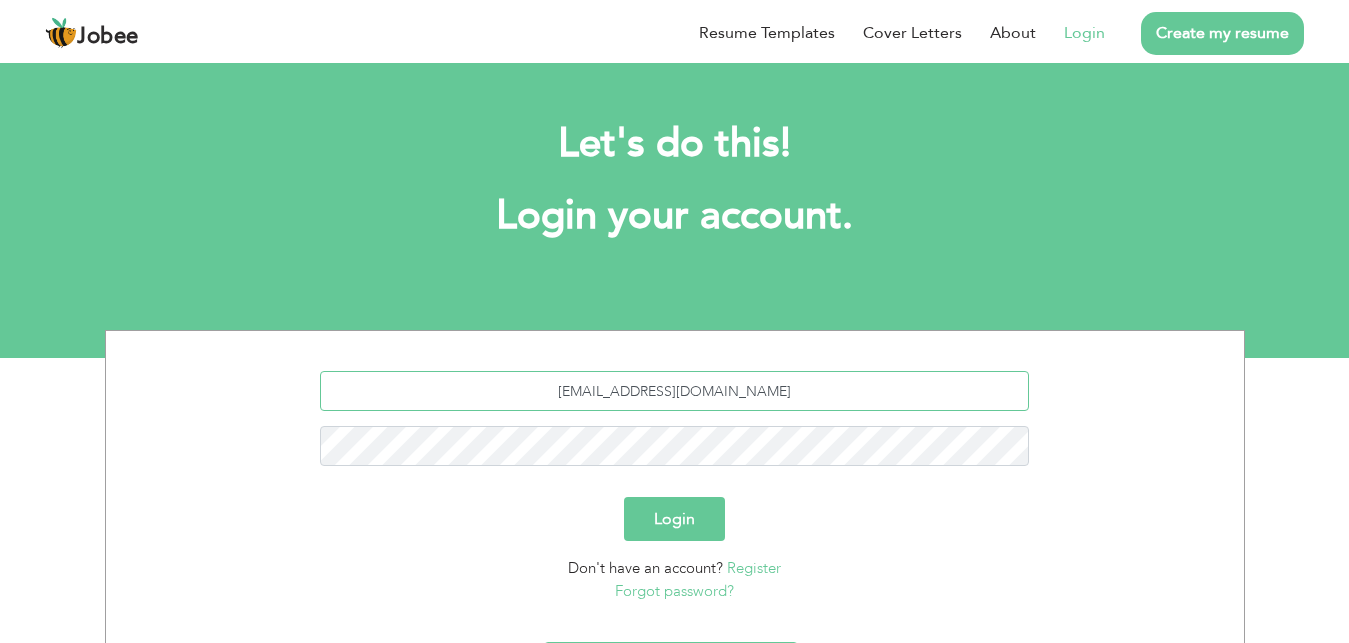 type on "[EMAIL_ADDRESS][DOMAIN_NAME]" 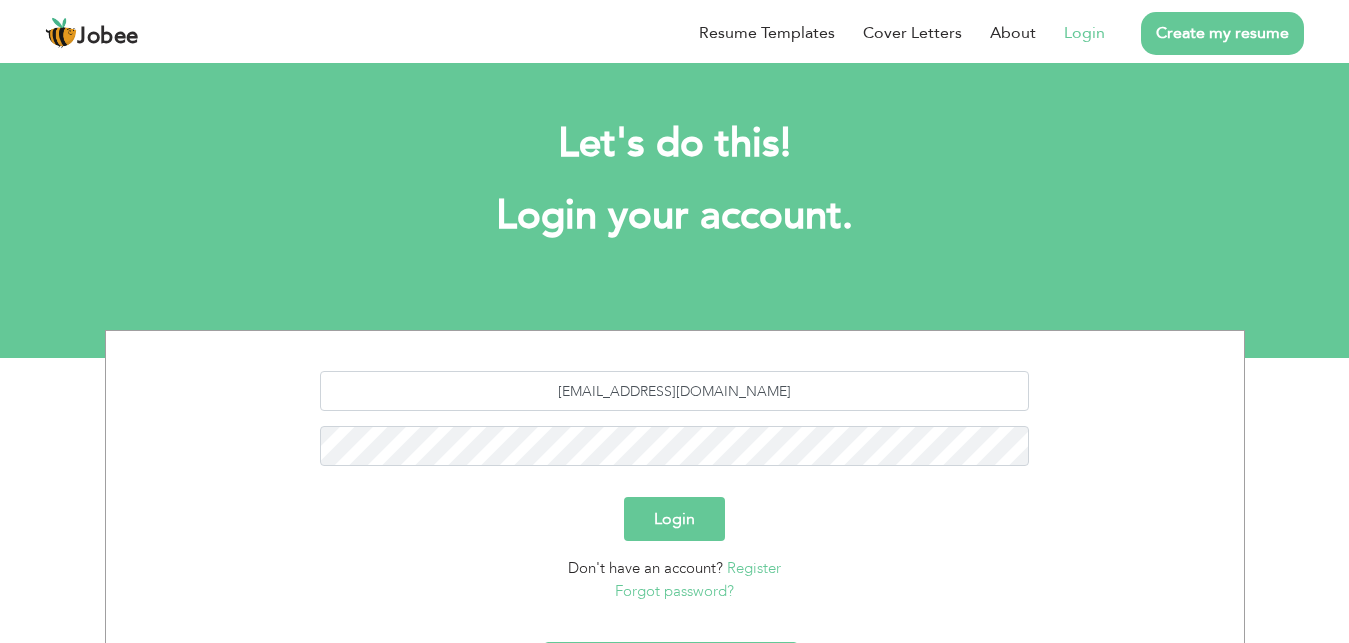 click on "Login" at bounding box center [674, 519] 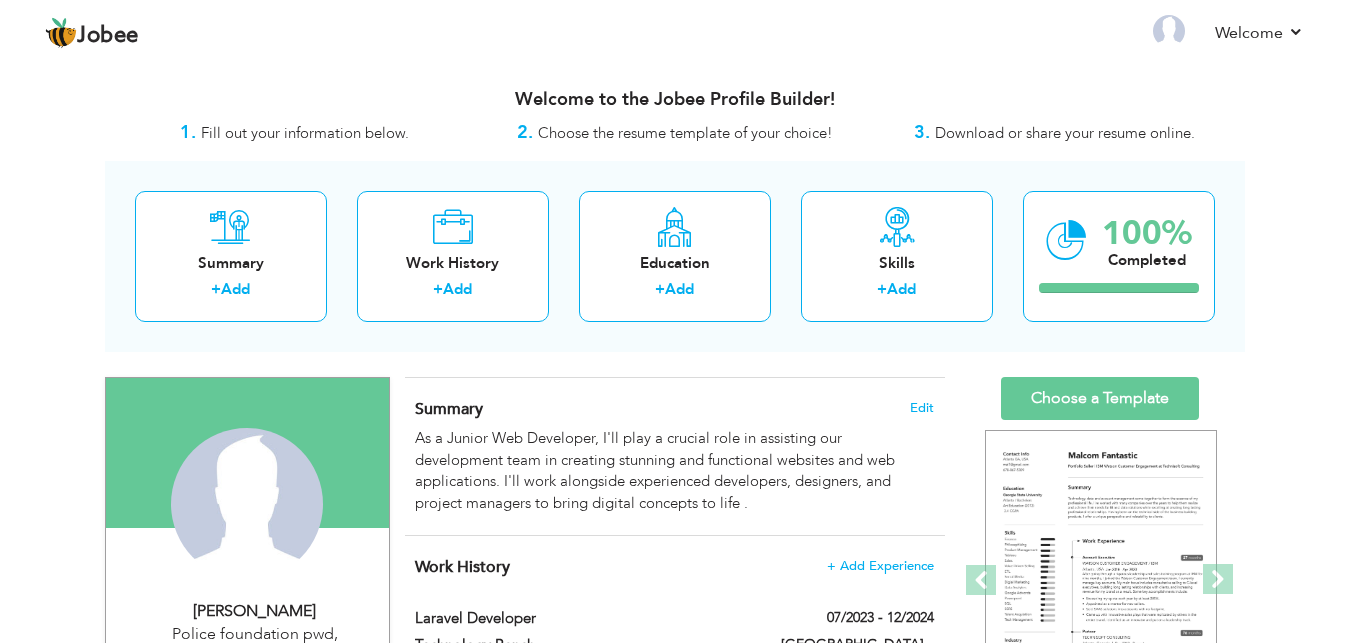 scroll, scrollTop: 0, scrollLeft: 0, axis: both 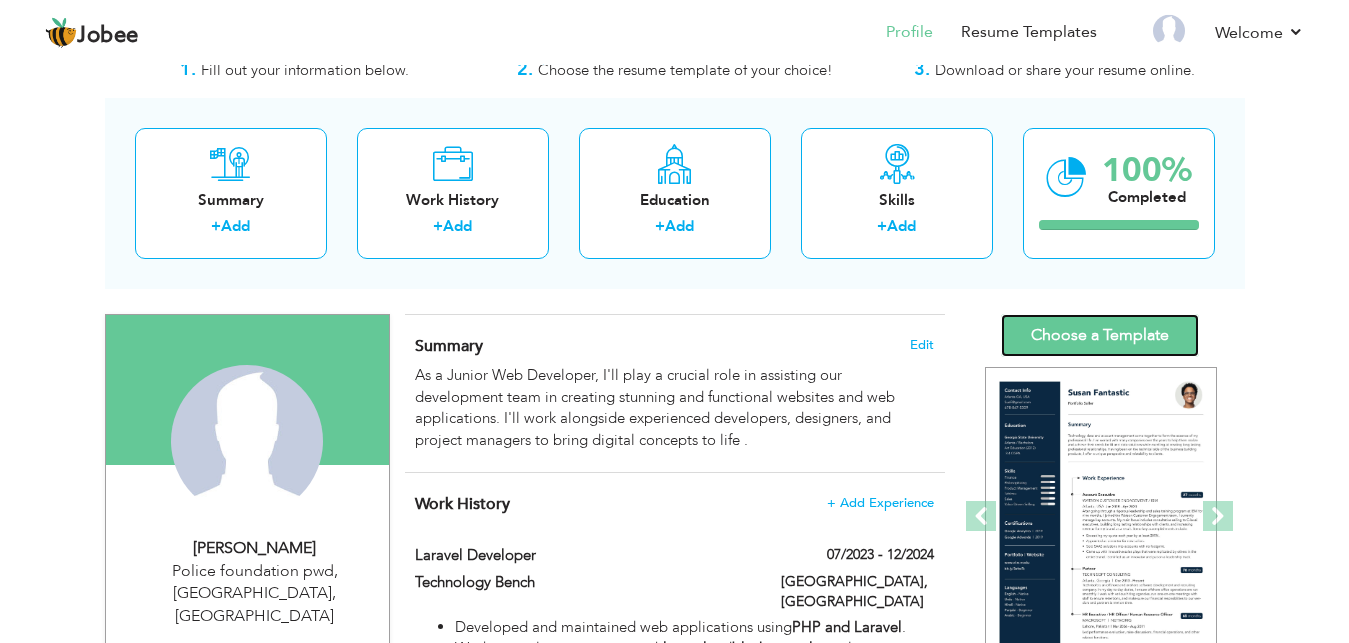 click on "Choose a Template" at bounding box center (1100, 335) 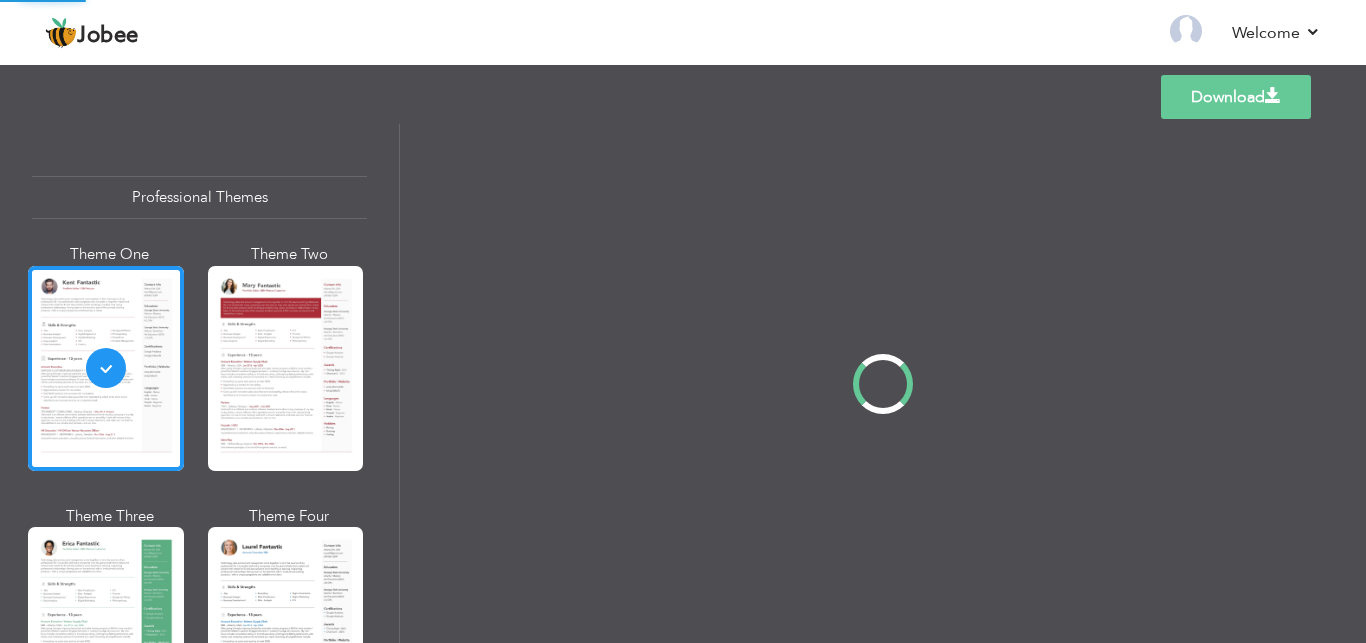scroll, scrollTop: 0, scrollLeft: 0, axis: both 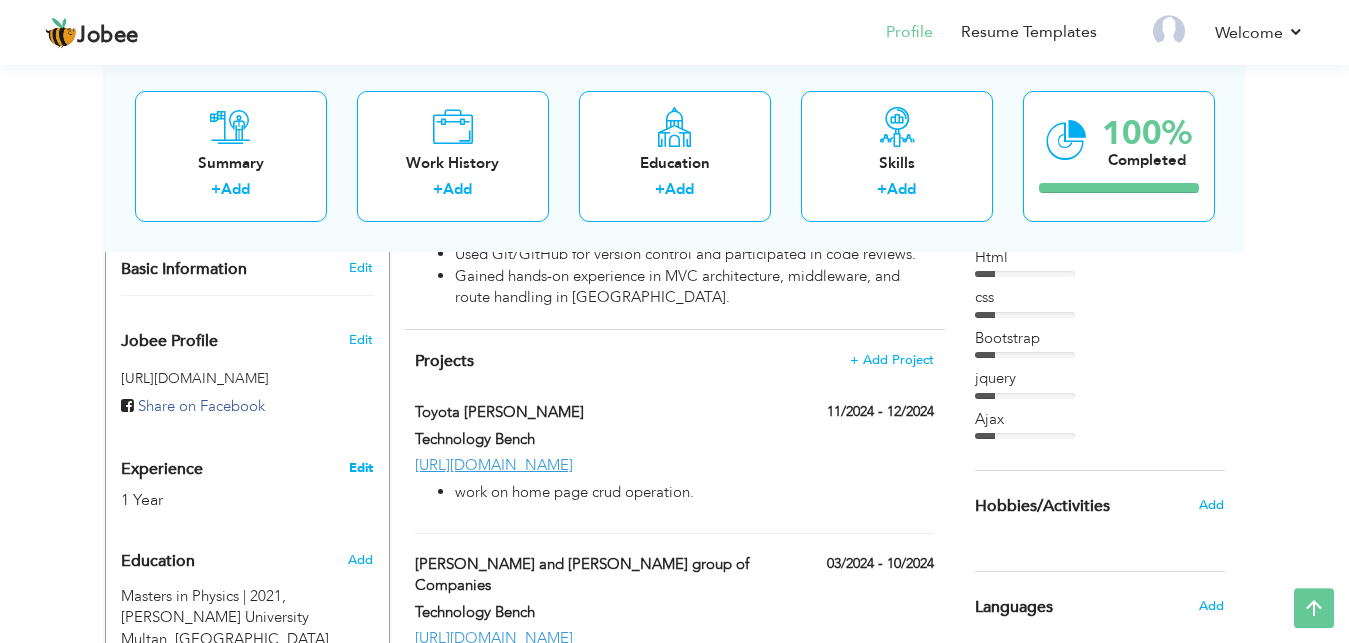 click on "Edit" at bounding box center (361, 468) 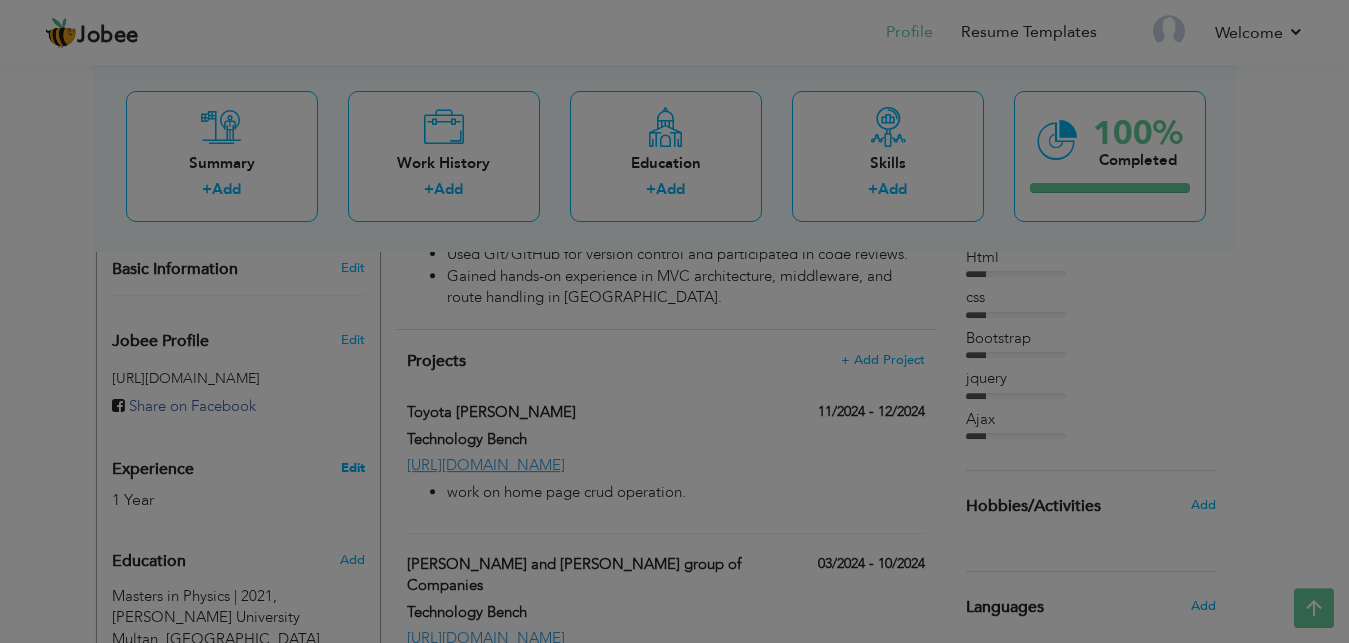 type on "[PERSON_NAME]" 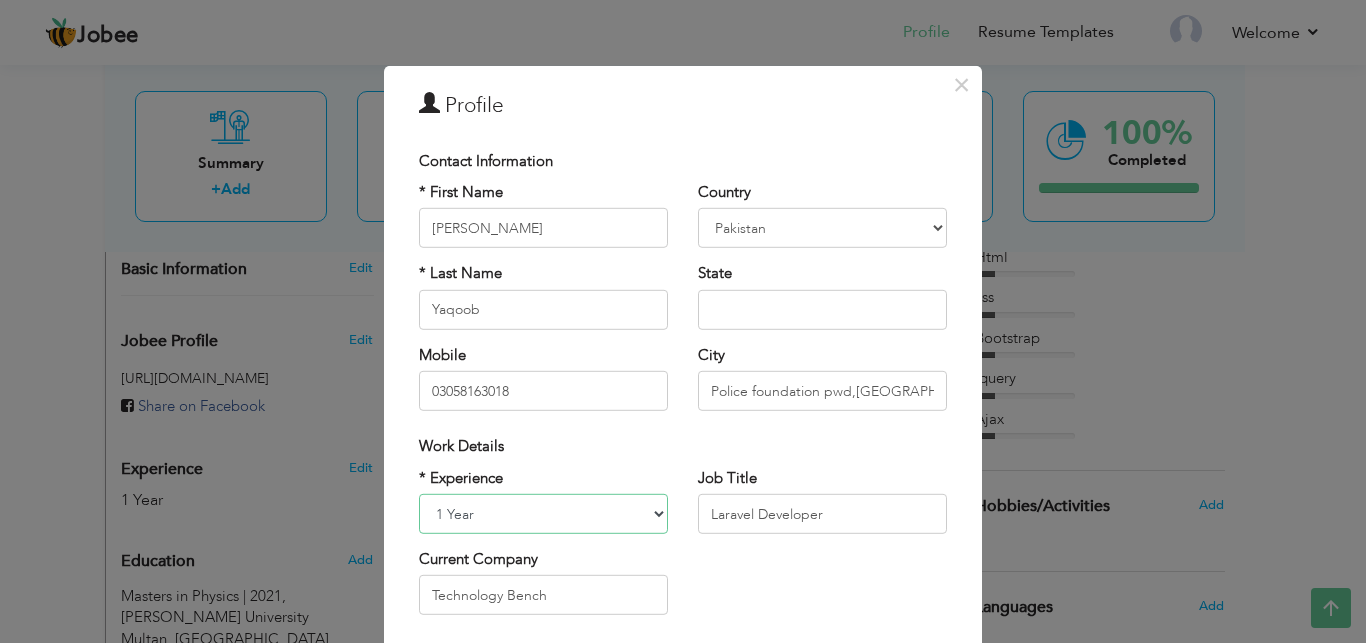 click on "Entry Level Less than 1 Year 1 Year 2 Years 3 Years 4 Years 5 Years 6 Years 7 Years 8 Years 9 Years 10 Years 11 Years 12 Years 13 Years 14 Years 15 Years 16 Years 17 Years 18 Years 19 Years 20 Years 21 Years 22 Years 23 Years 24 Years 25 Years 26 Years 27 Years 28 Years 29 Years 30 Years 31 Years 32 Years 33 Years 34 Years 35 Years More than 35 Years" at bounding box center (543, 514) 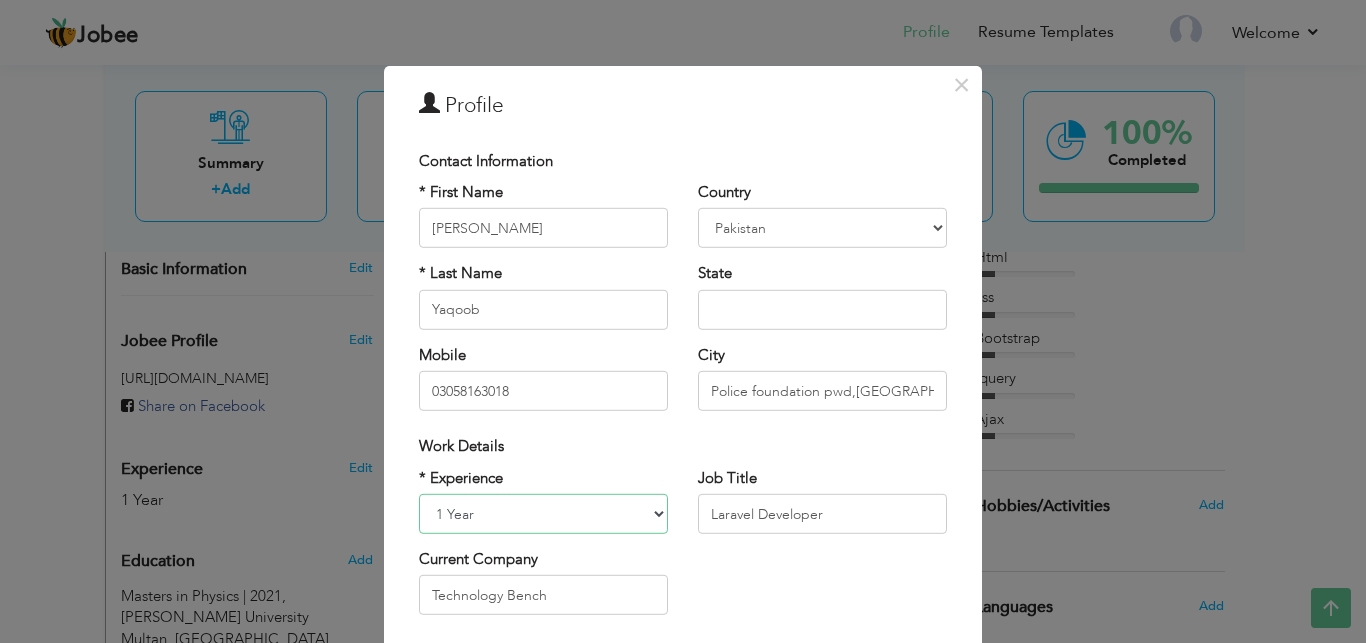 select on "number:4" 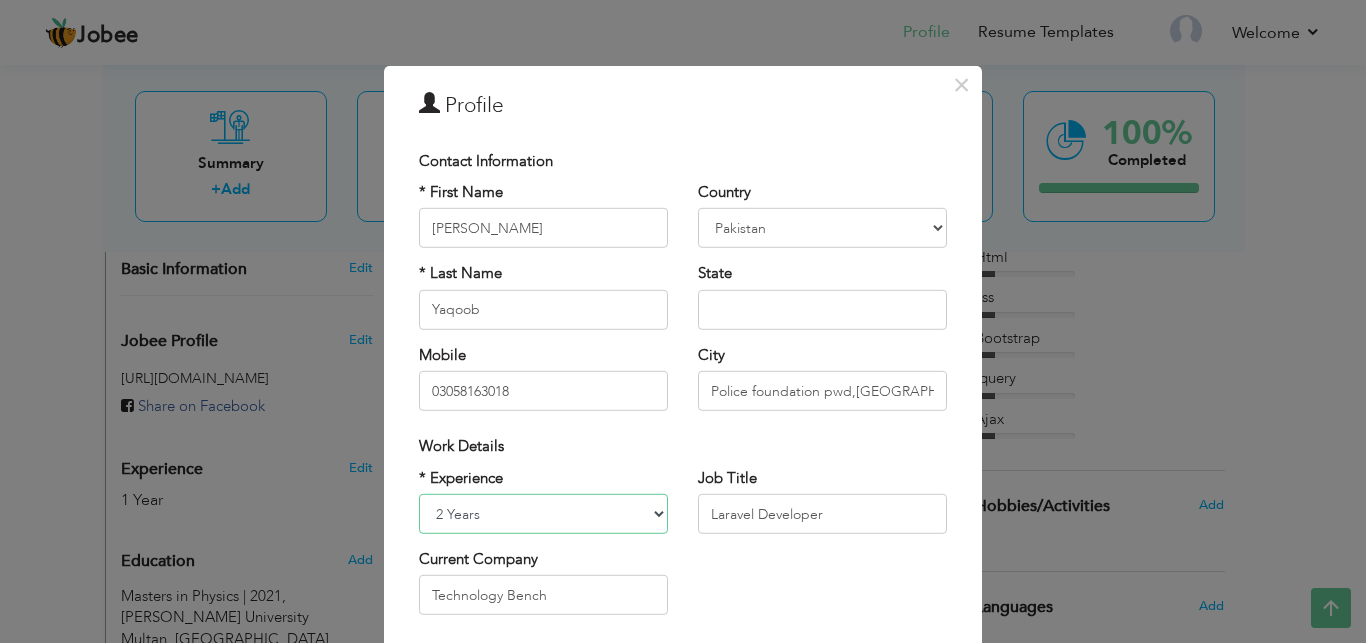click on "2 Years" at bounding box center [0, 0] 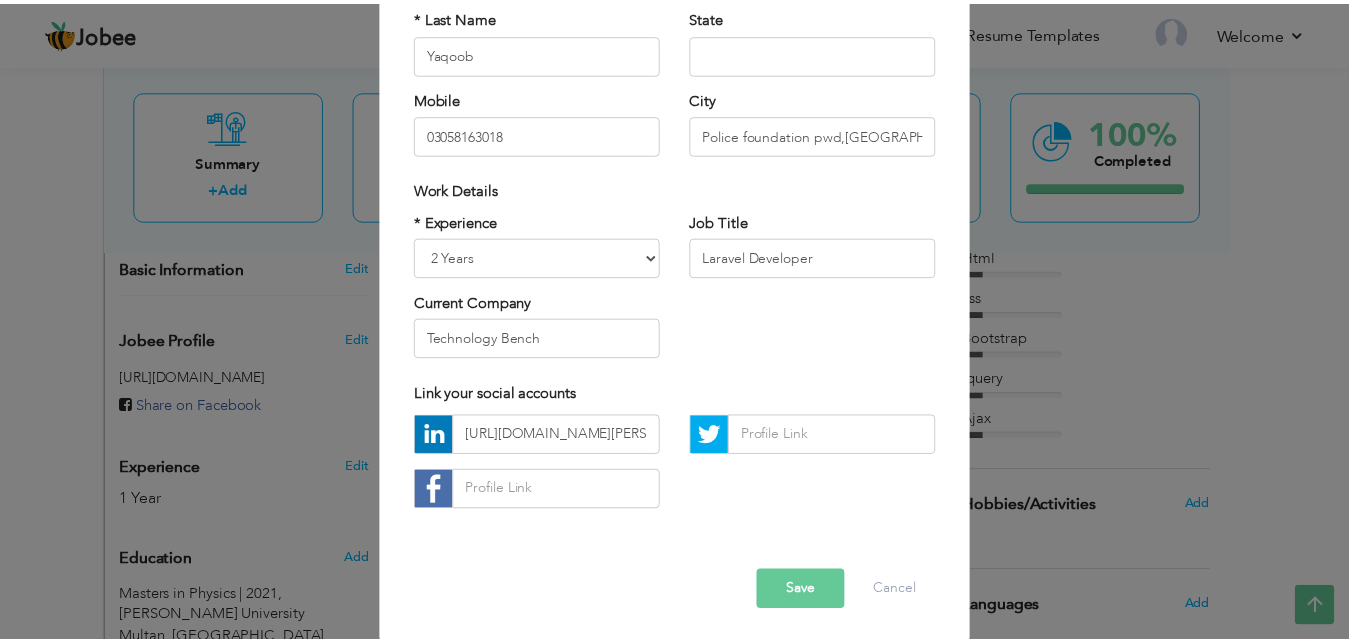scroll, scrollTop: 260, scrollLeft: 0, axis: vertical 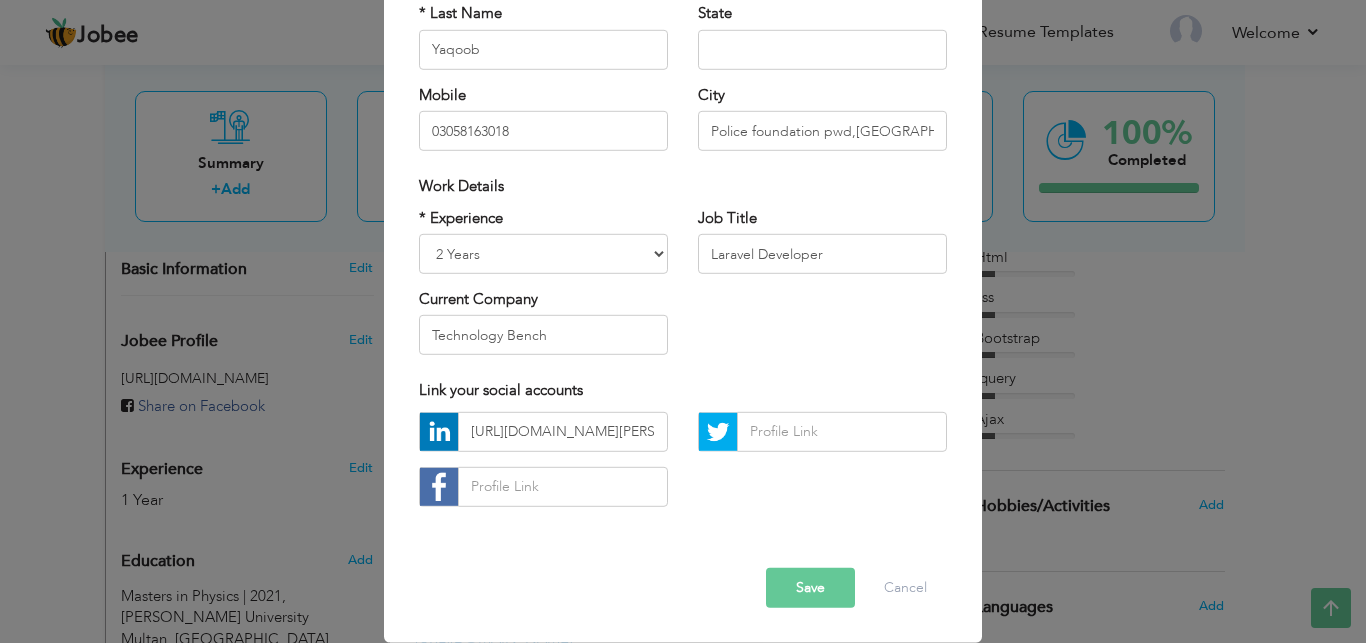 click on "Save" at bounding box center [810, 588] 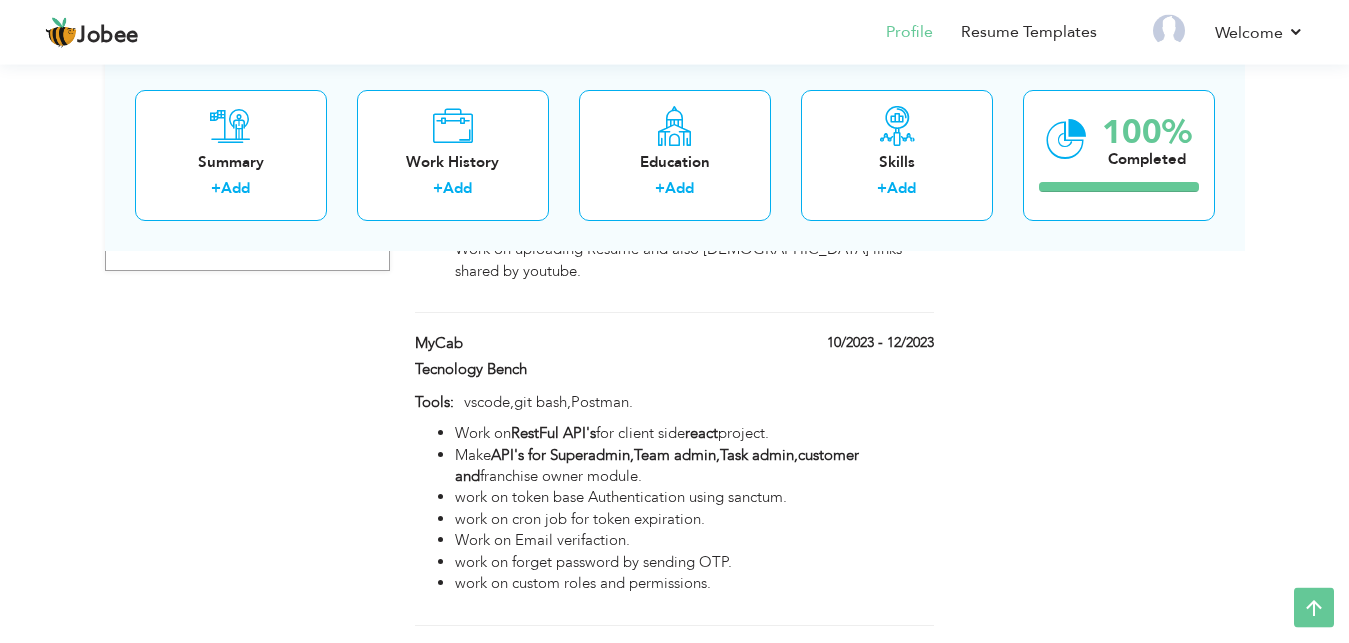 scroll, scrollTop: 1214, scrollLeft: 0, axis: vertical 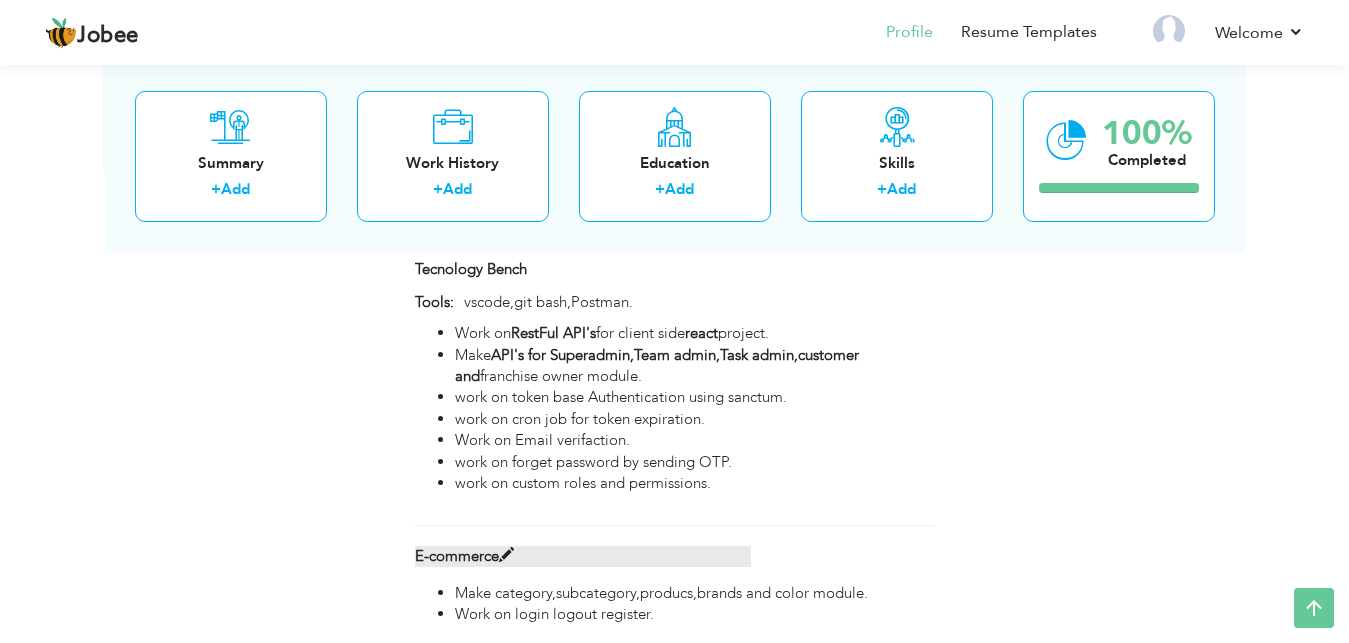 click at bounding box center [506, 555] 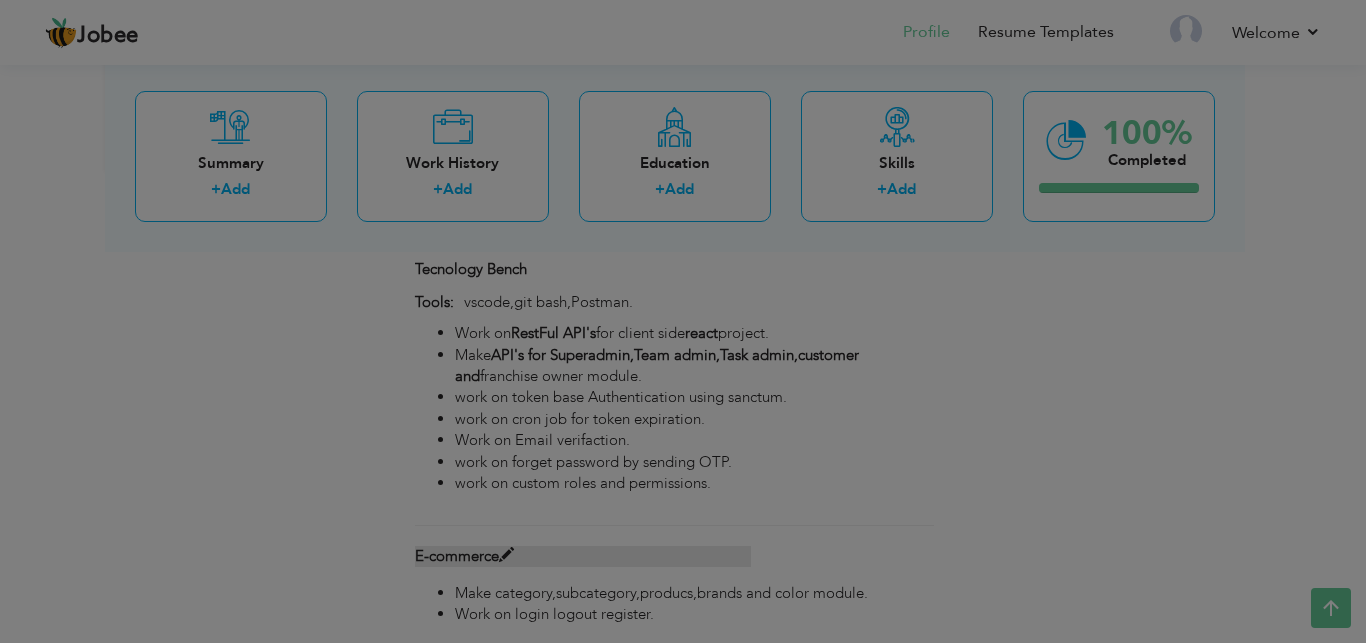 scroll, scrollTop: 0, scrollLeft: 0, axis: both 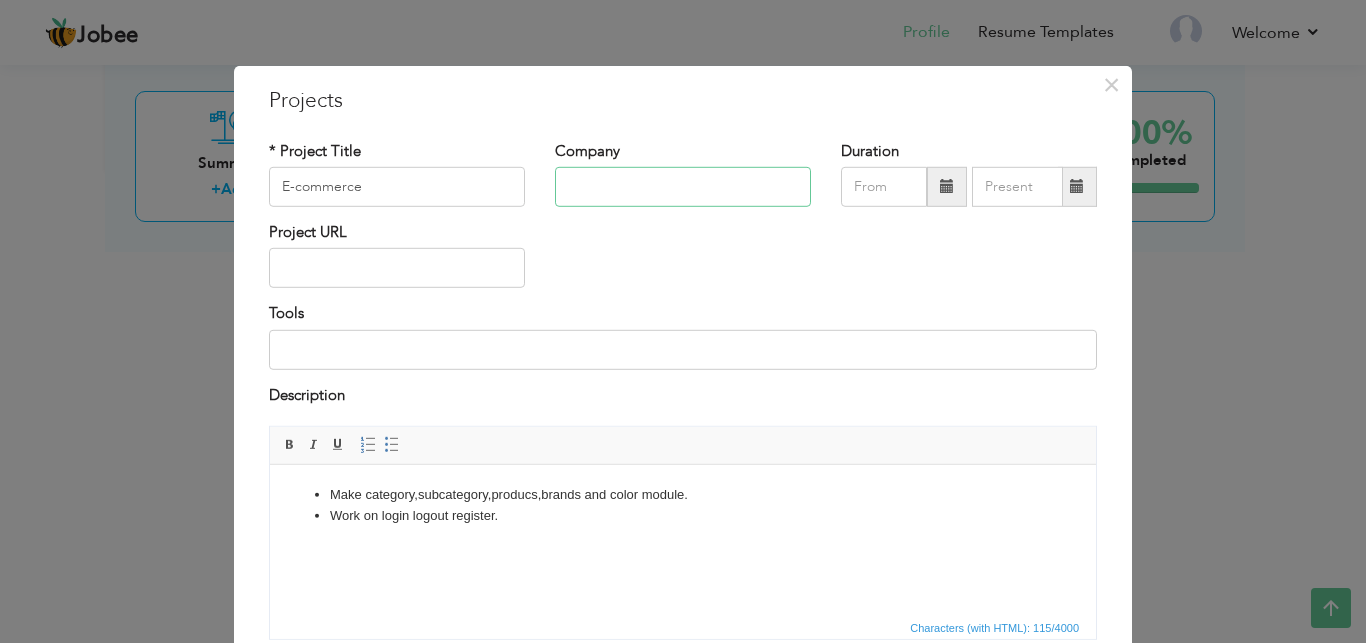 click at bounding box center (683, 187) 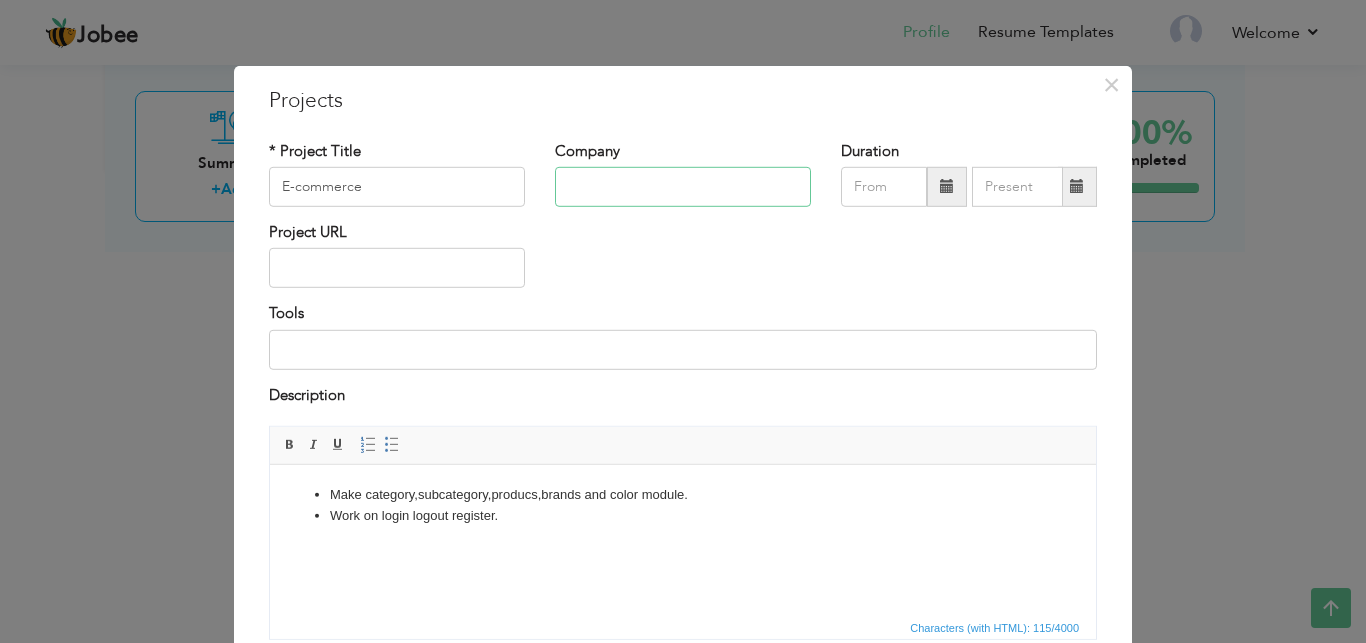click at bounding box center [683, 187] 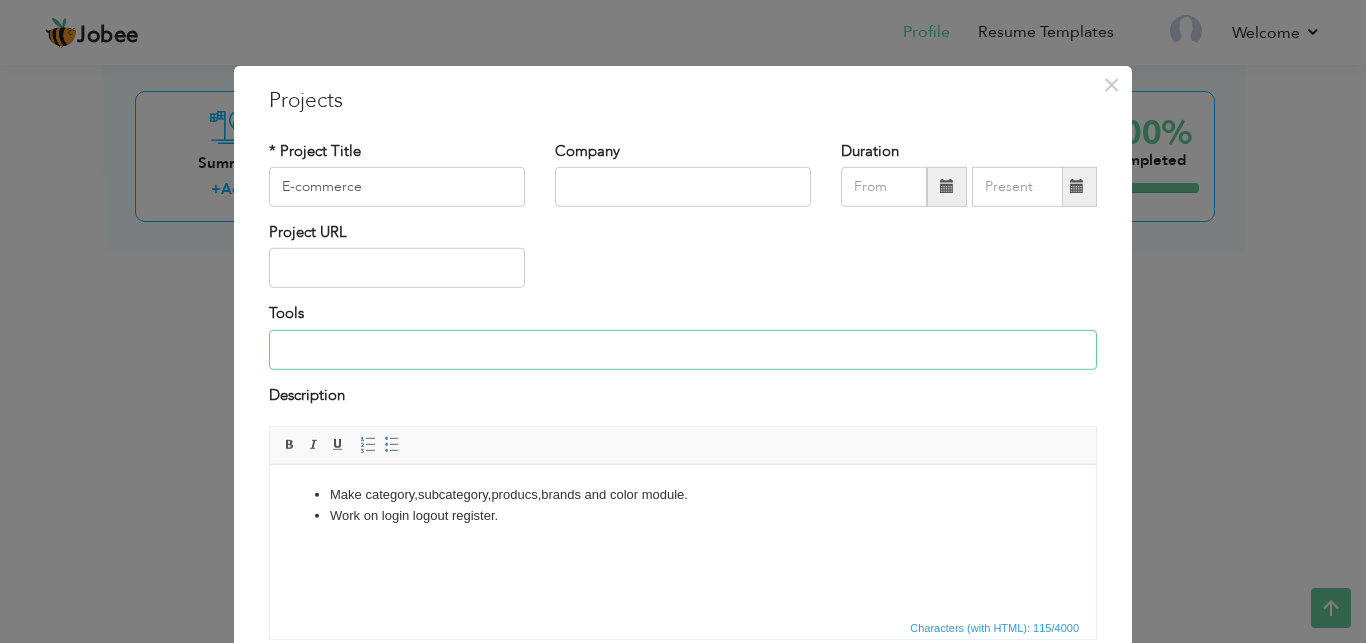 click at bounding box center (683, 350) 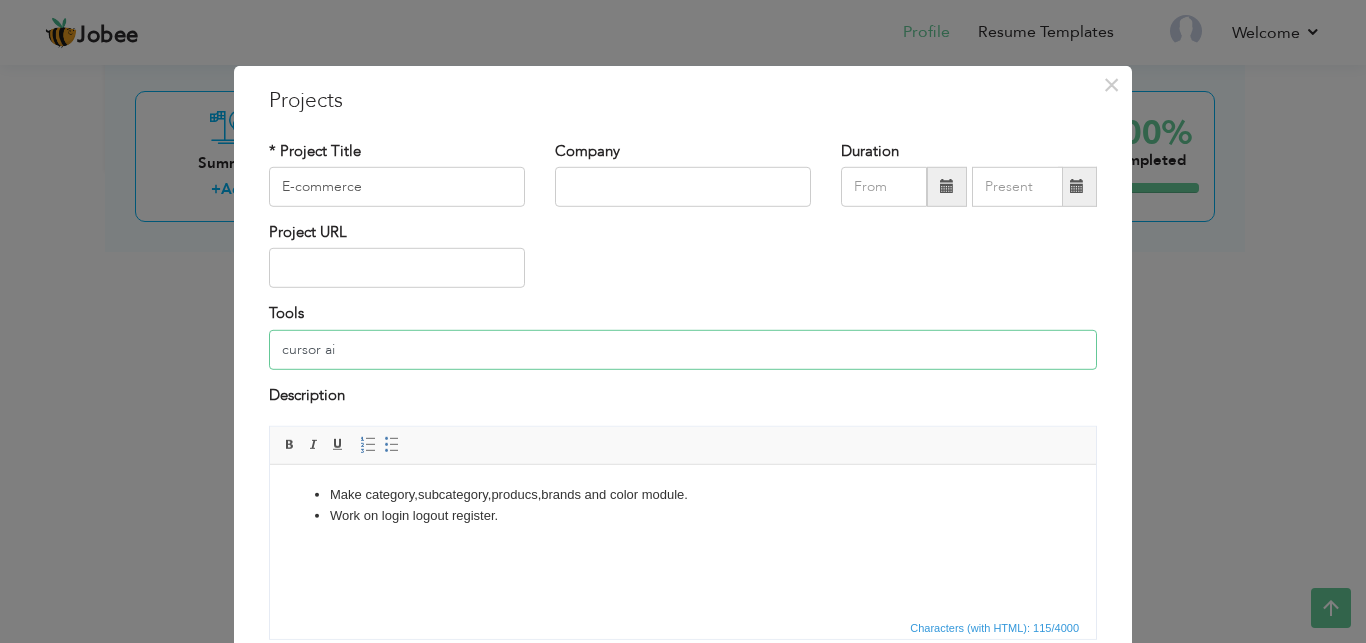 type on "cursor ai" 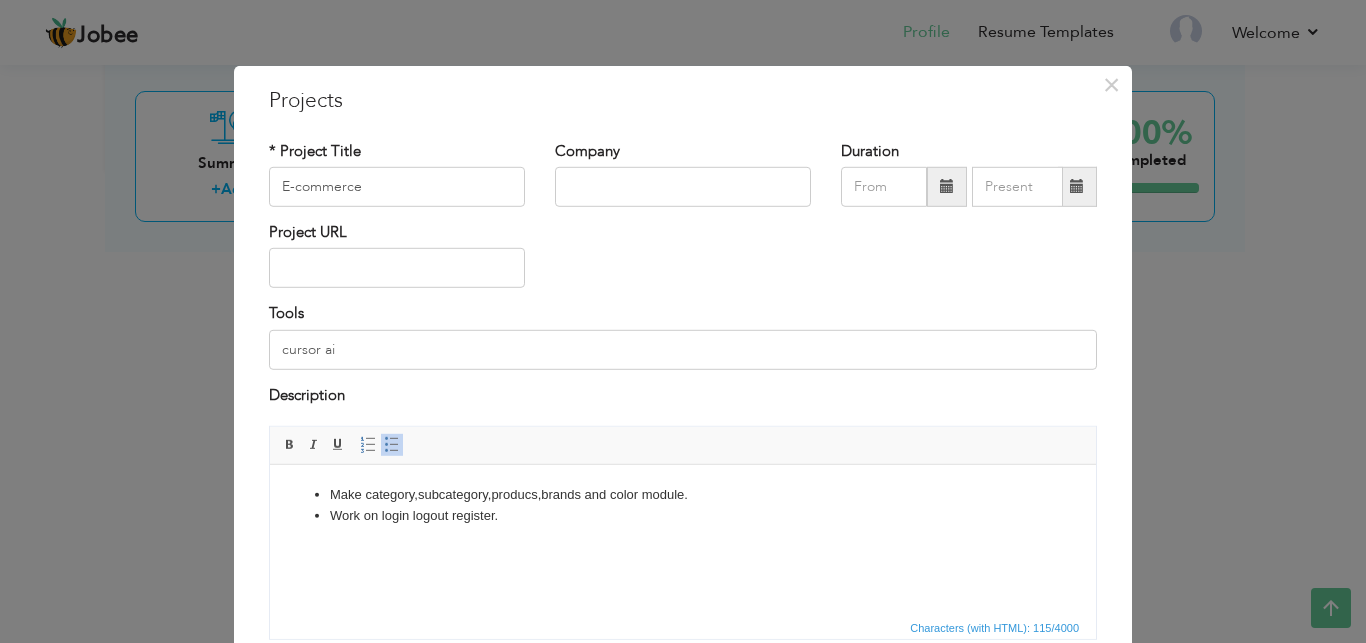 click on "Work on login logout register." at bounding box center (683, 516) 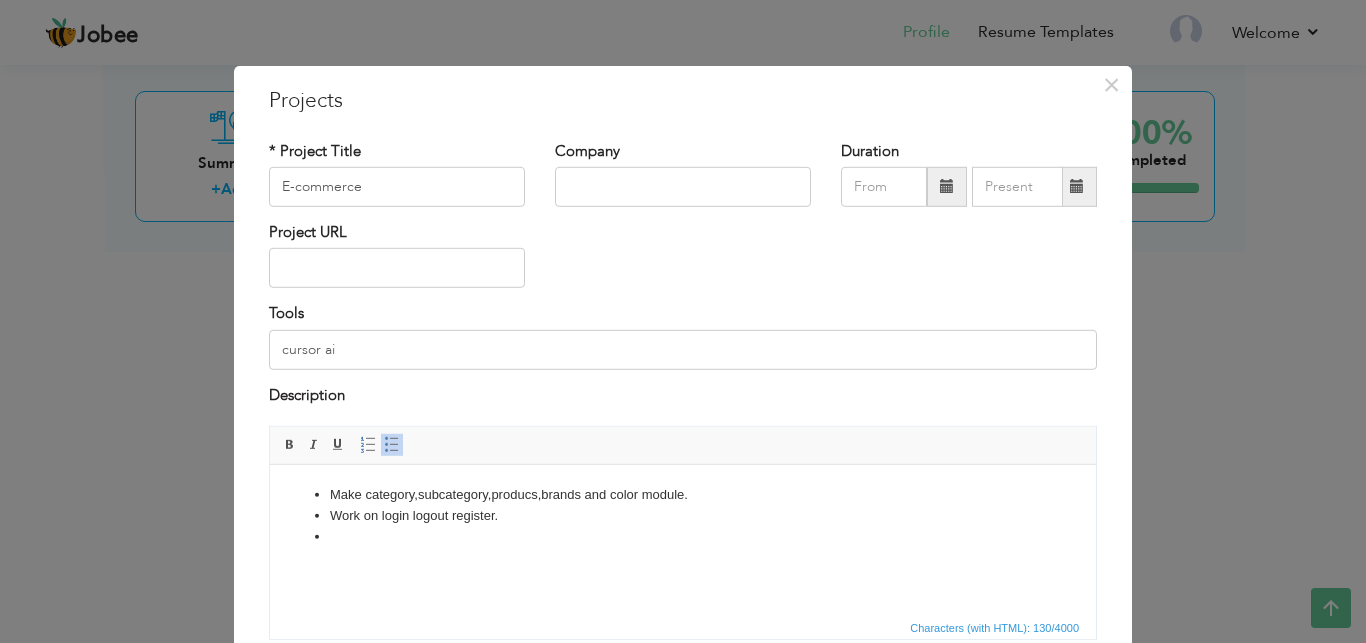 type 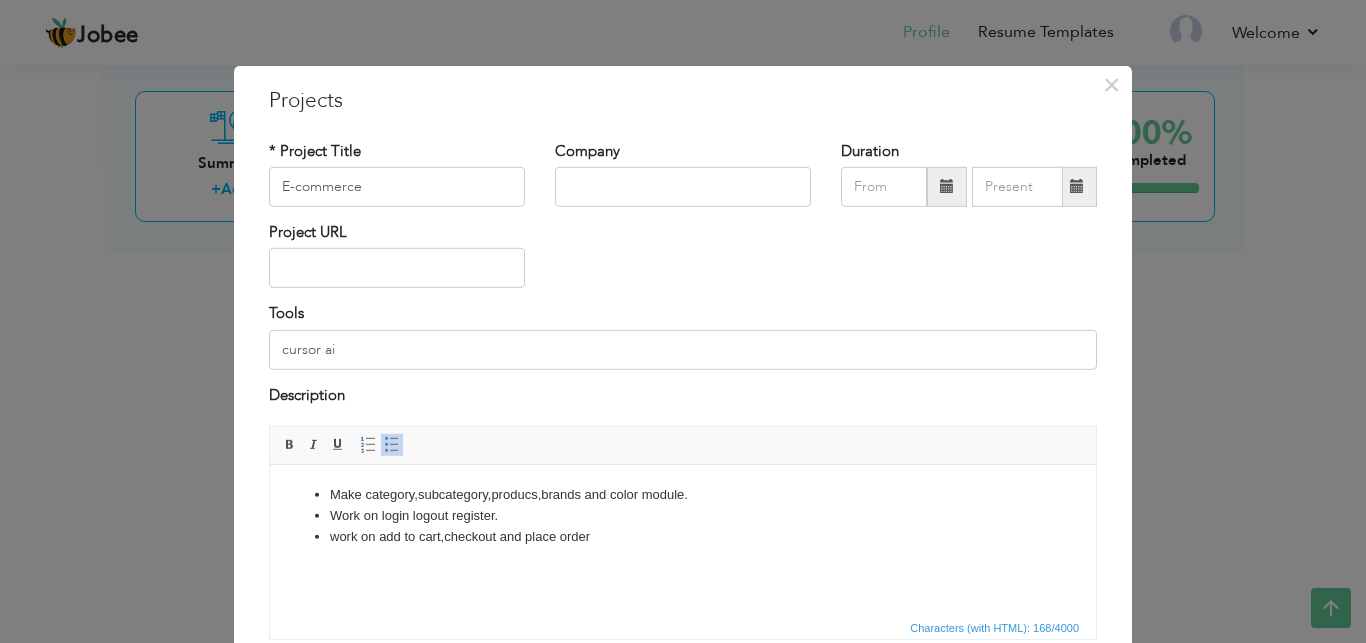 click on "Work on login logout register." at bounding box center (683, 516) 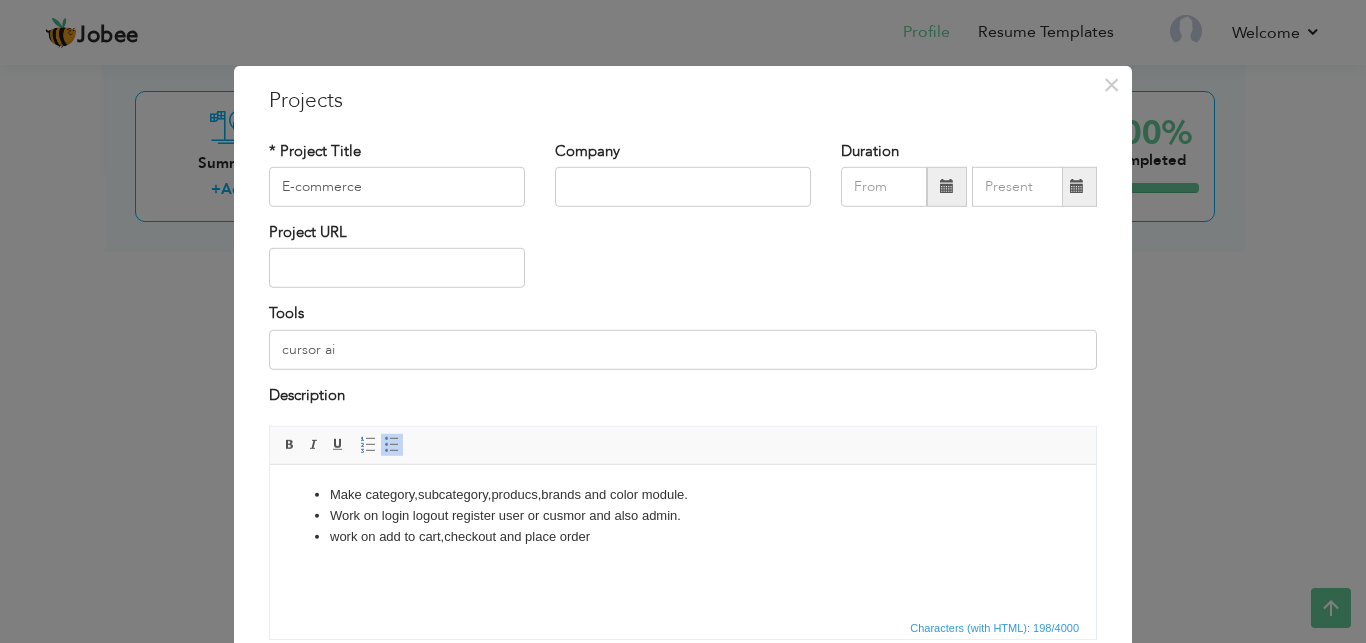 click on "work on add to cart,checkout and place order" at bounding box center (683, 537) 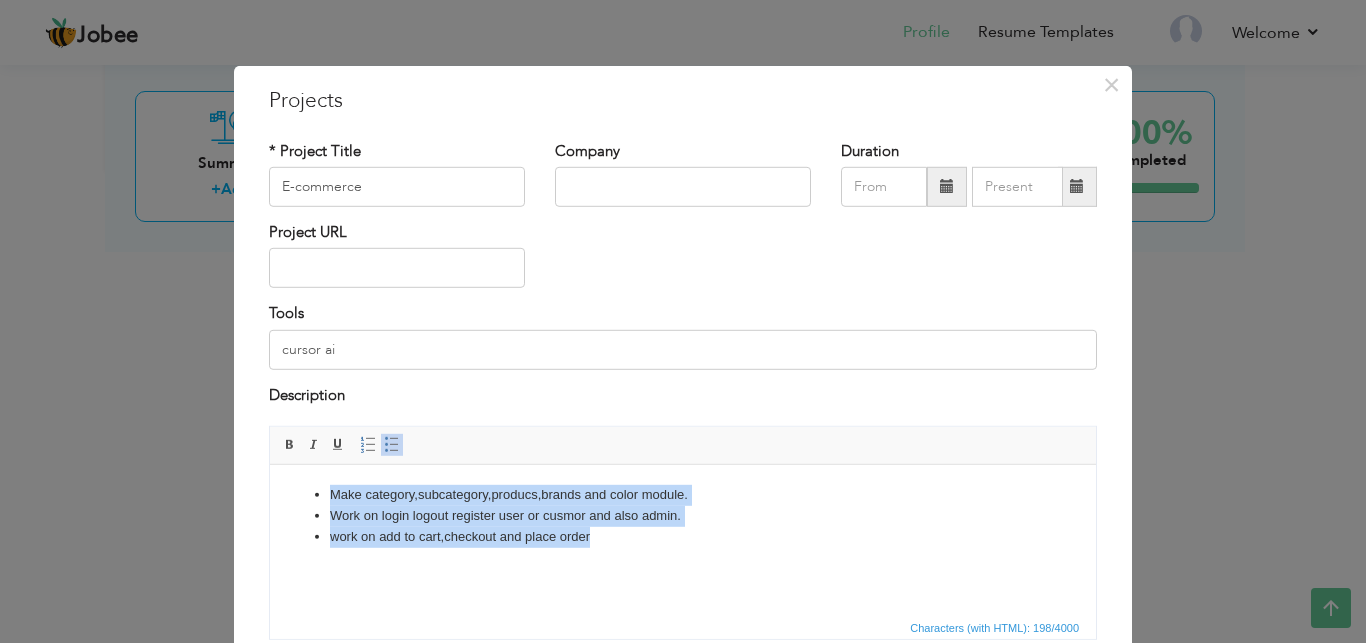 drag, startPoint x: 594, startPoint y: 539, endPoint x: 328, endPoint y: 492, distance: 270.12033 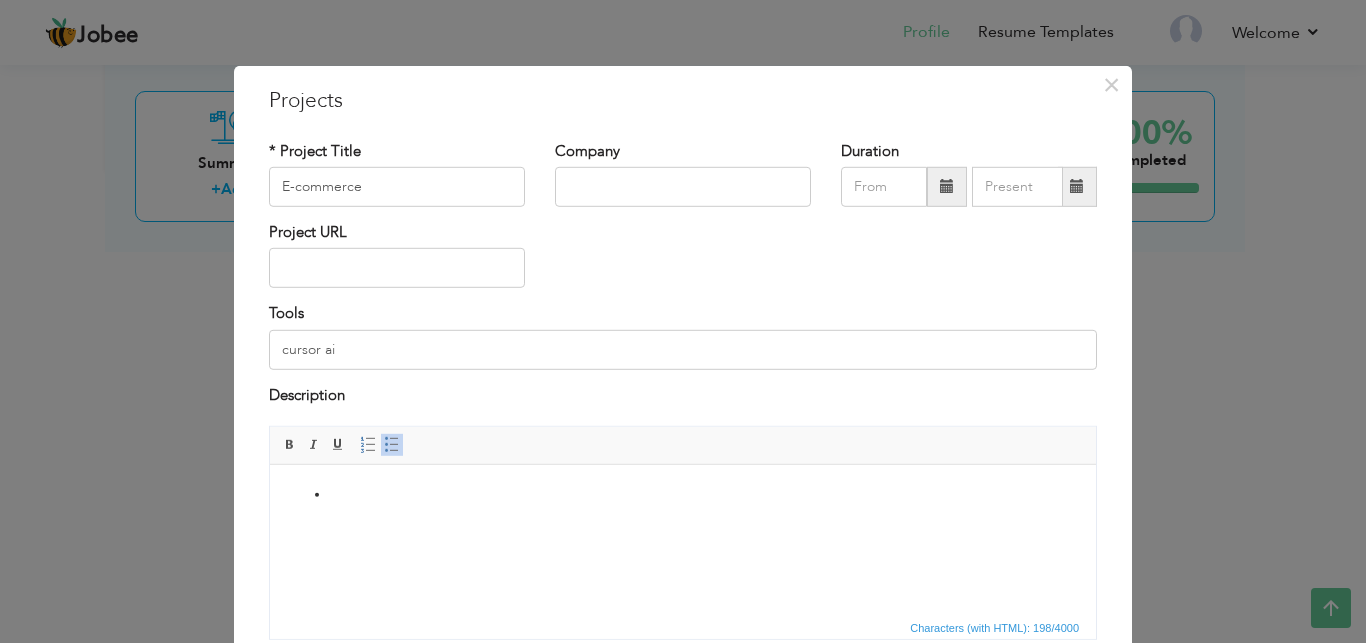 click at bounding box center [683, 540] 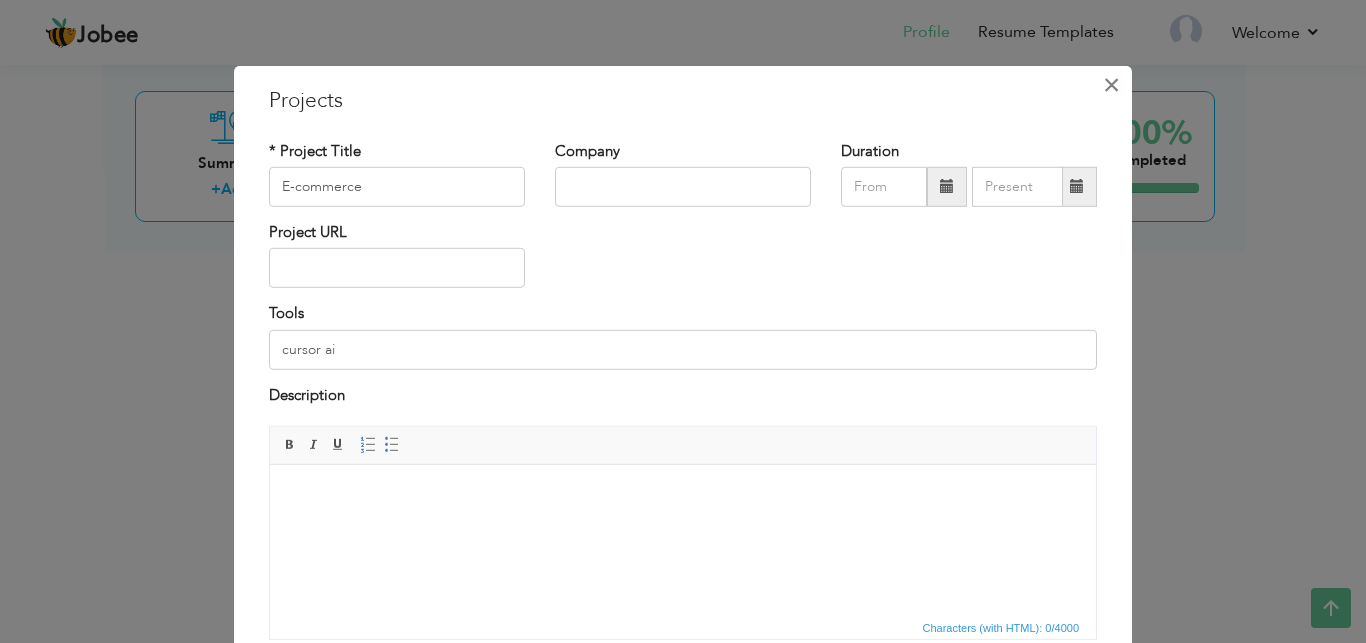 click on "×" at bounding box center (1111, 84) 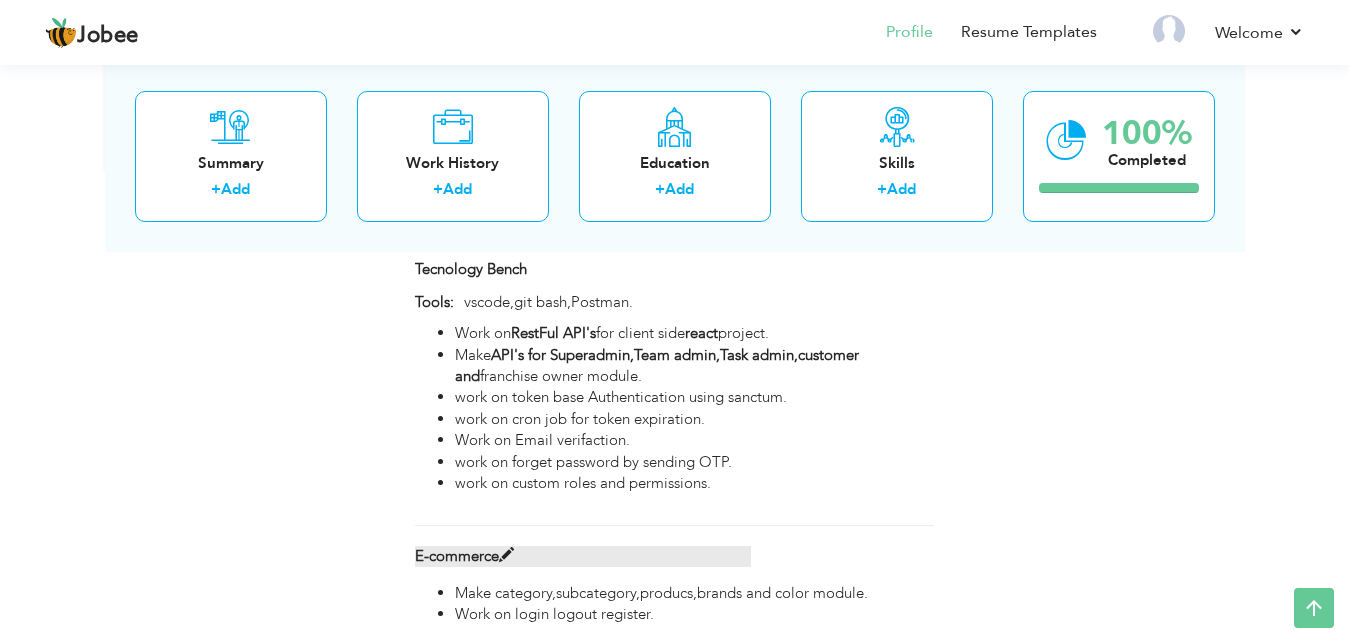 click at bounding box center [506, 555] 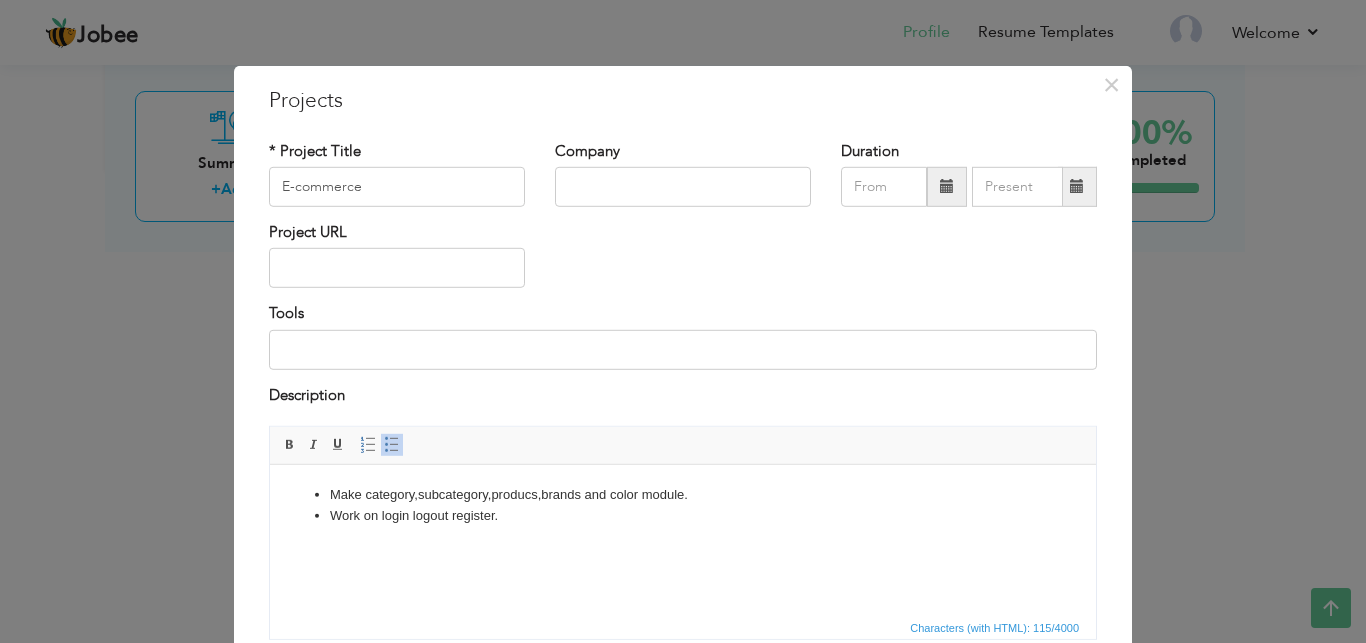 click on "Work on login logout register." at bounding box center (683, 516) 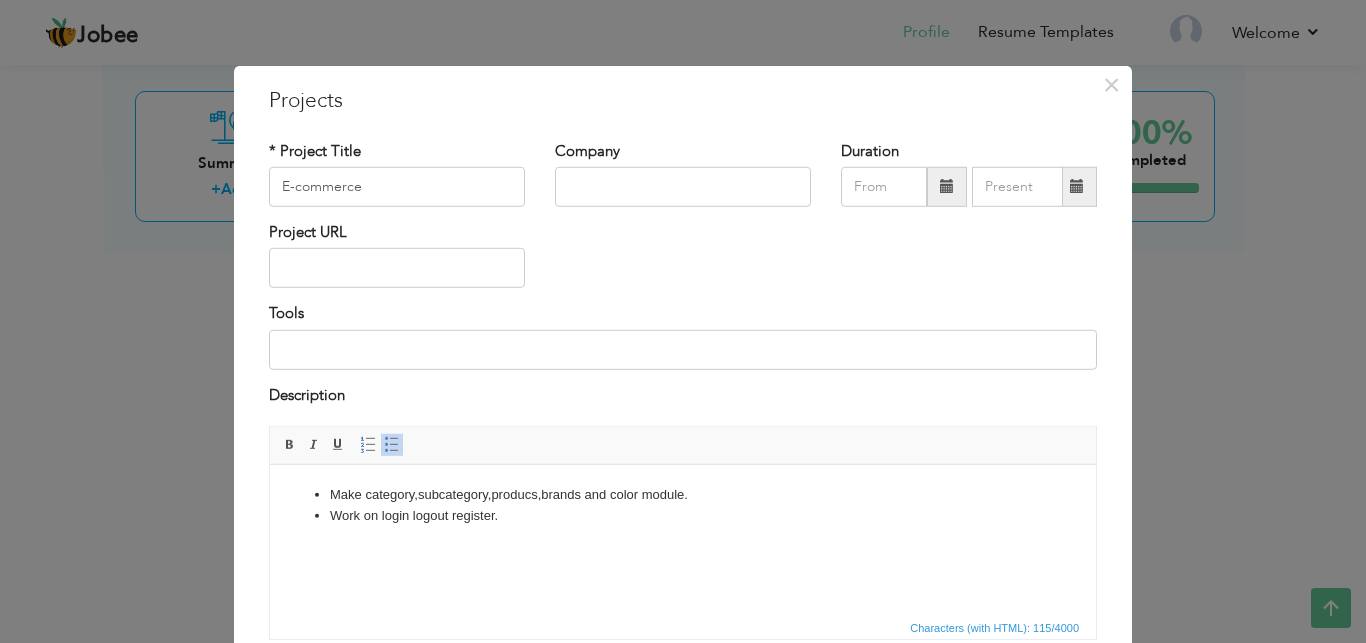 type 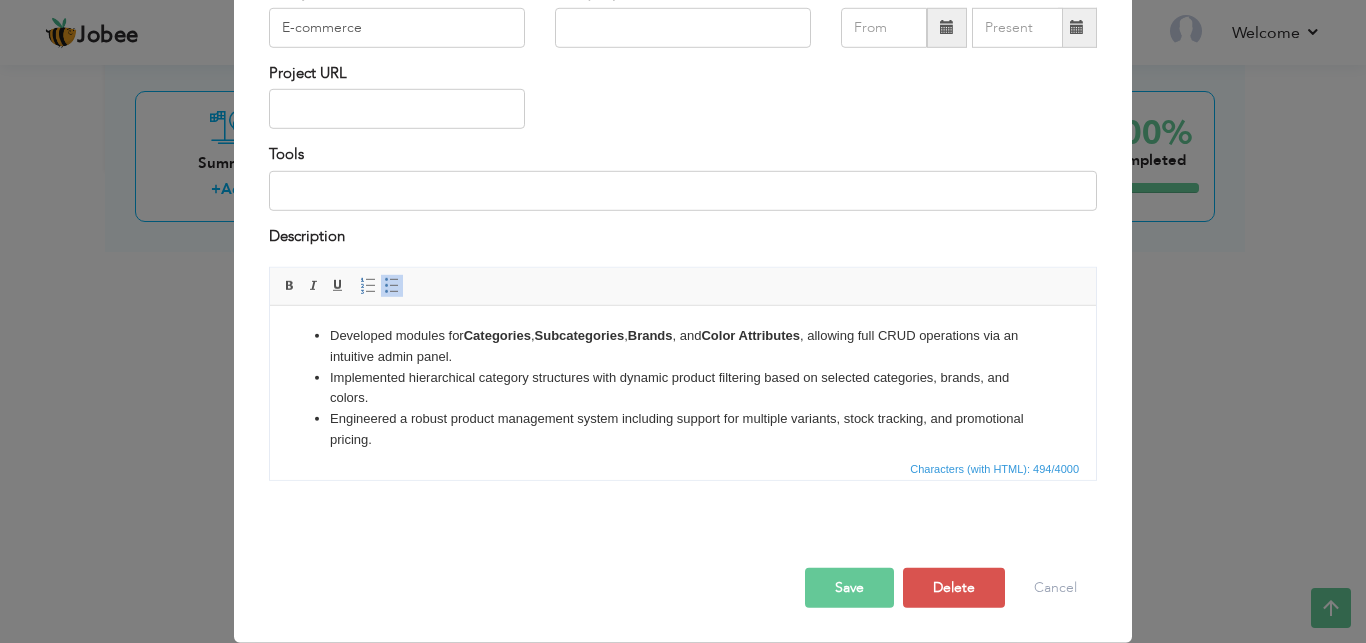 click on "Engineered a robust product management system including support for multiple variants, stock tracking, and promotional pricing." at bounding box center [683, 430] 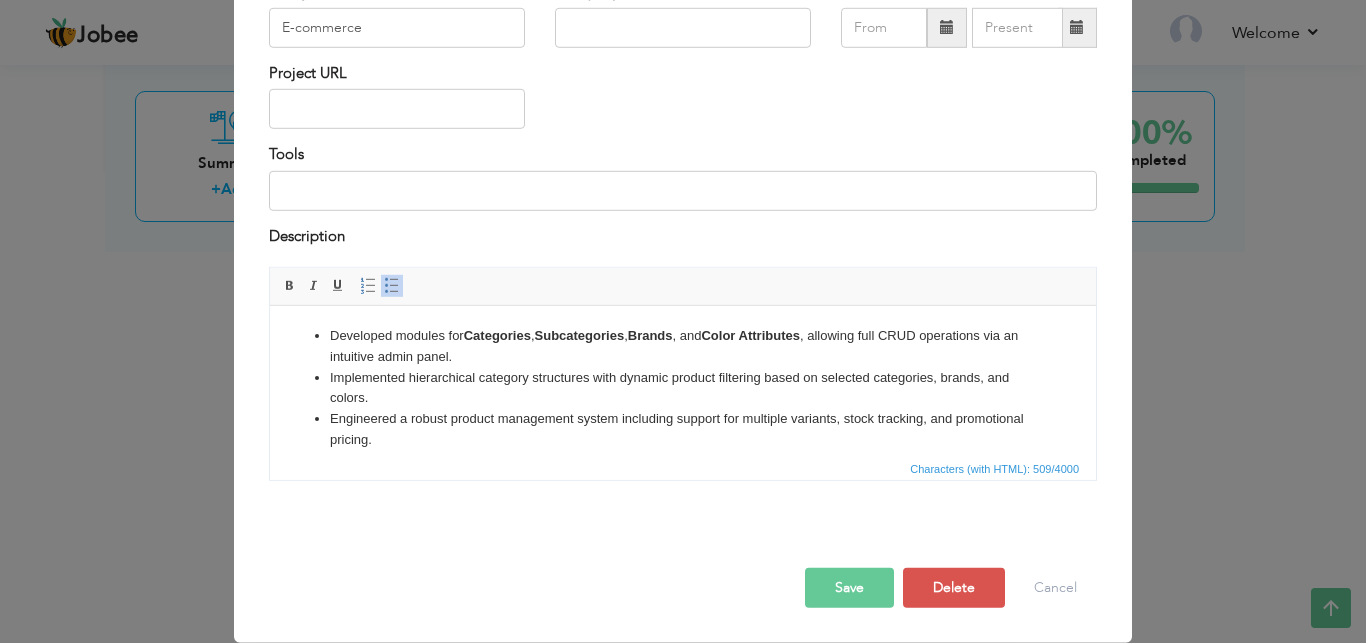 scroll, scrollTop: 12, scrollLeft: 0, axis: vertical 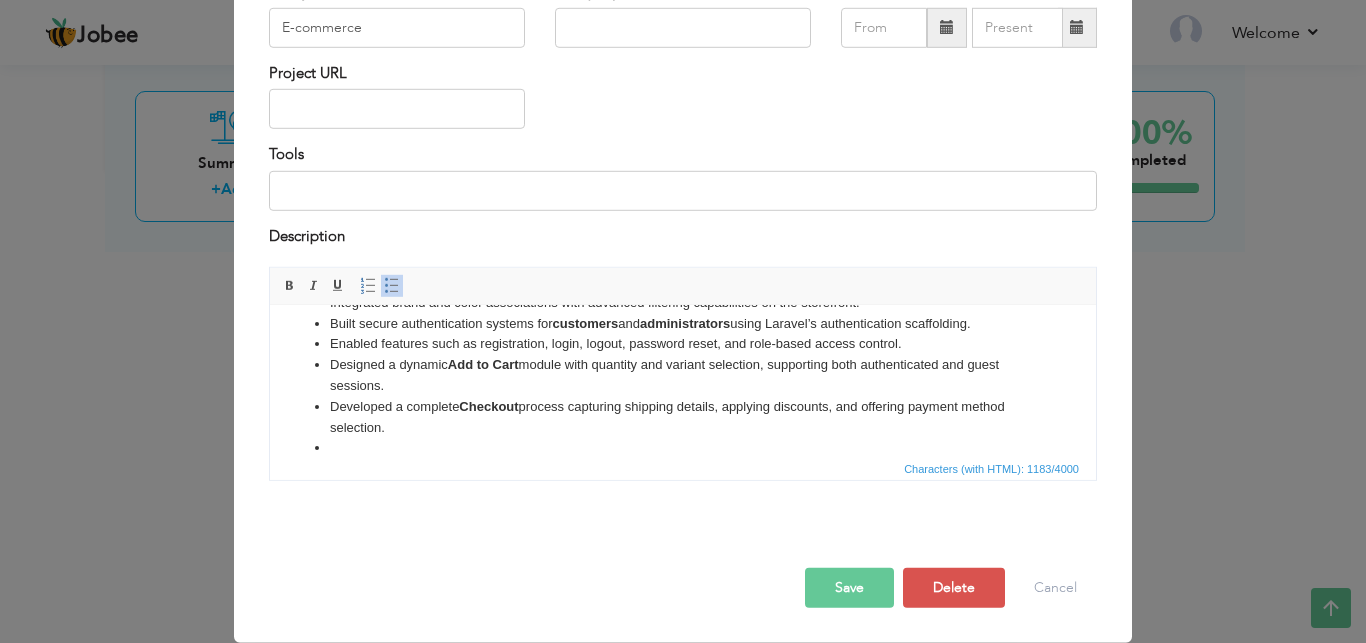 click on "Save" at bounding box center [849, 588] 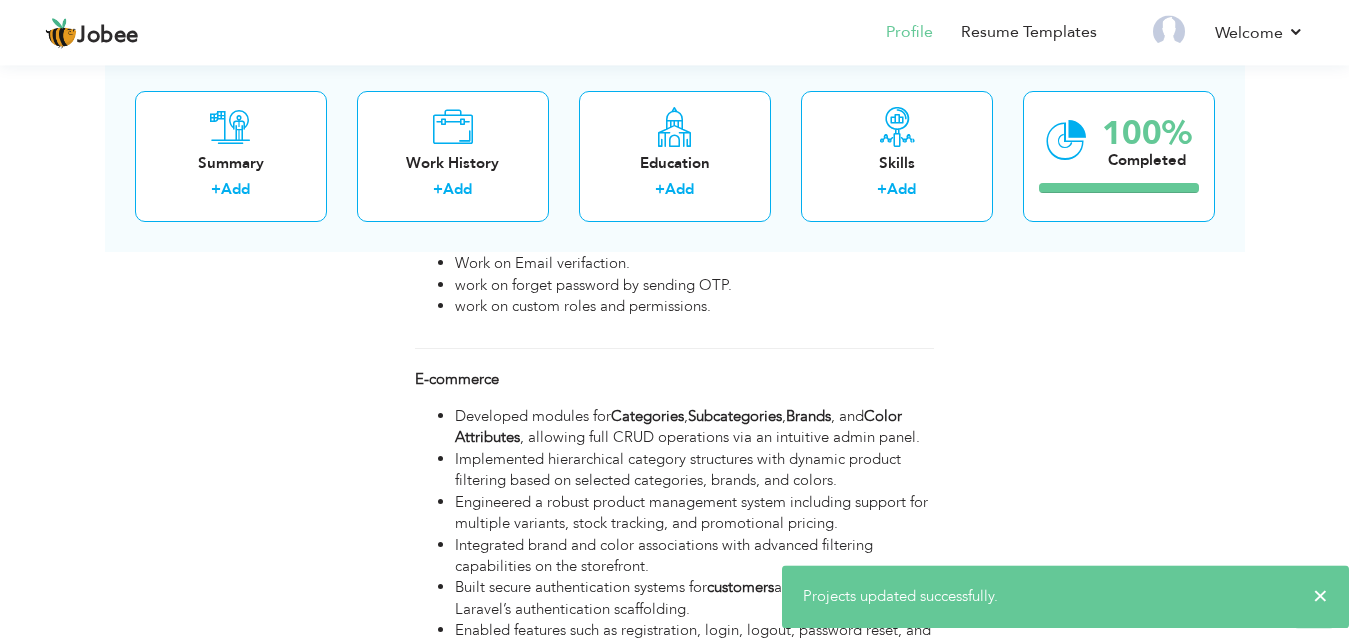 scroll, scrollTop: 1650, scrollLeft: 0, axis: vertical 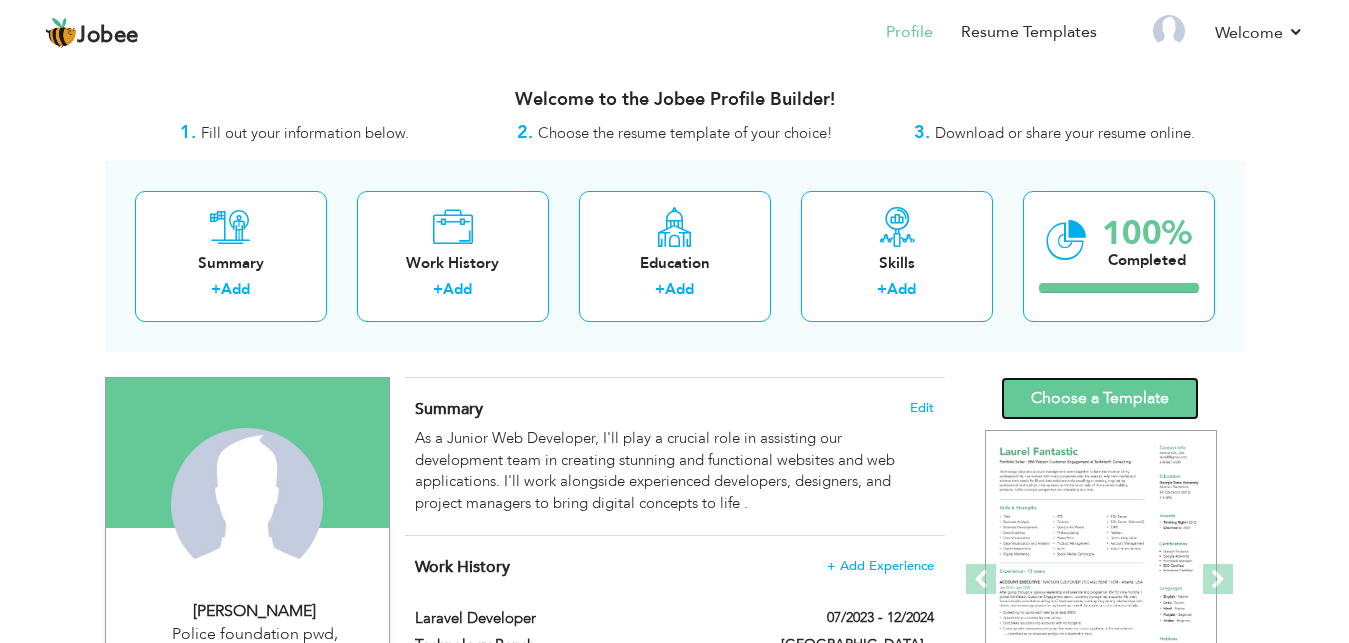 click on "Choose a Template" at bounding box center (1100, 398) 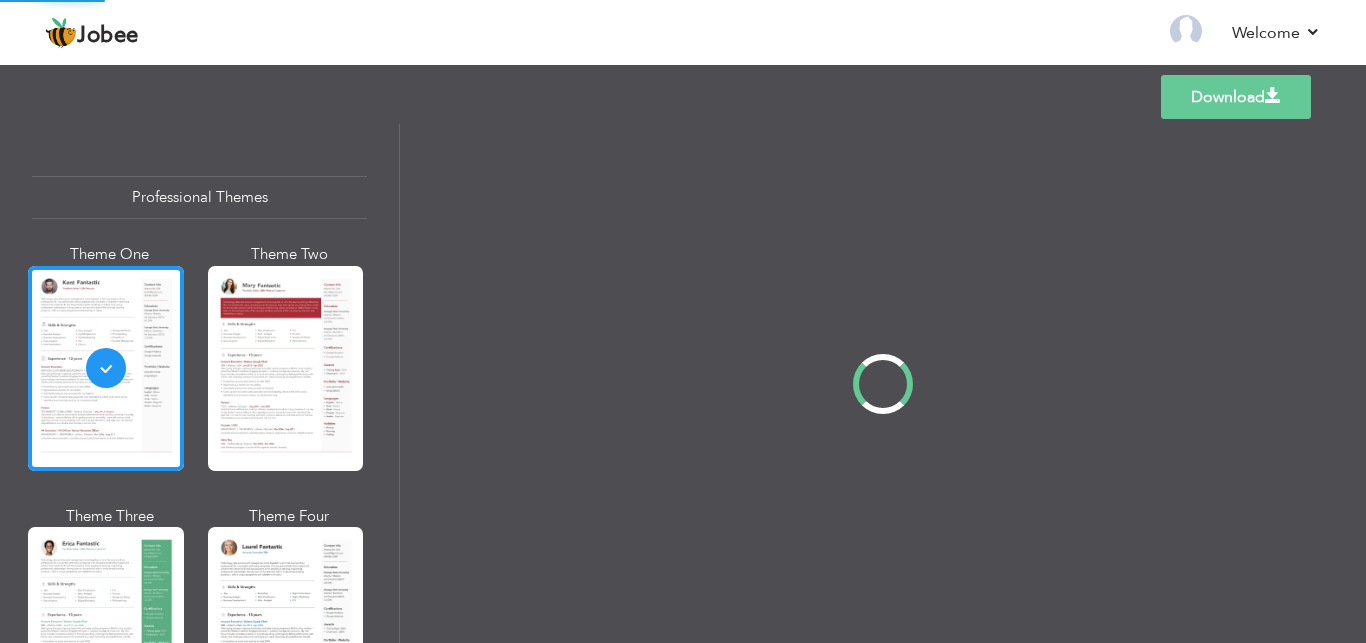 scroll, scrollTop: 0, scrollLeft: 0, axis: both 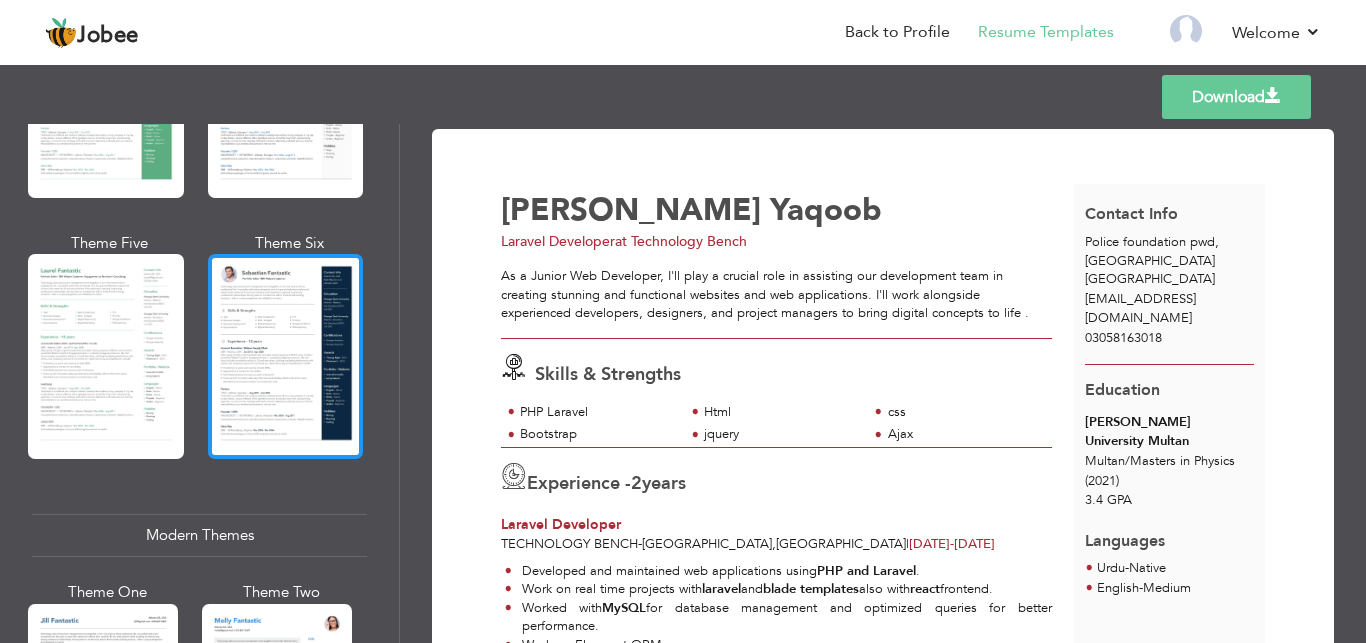 click at bounding box center [286, 356] 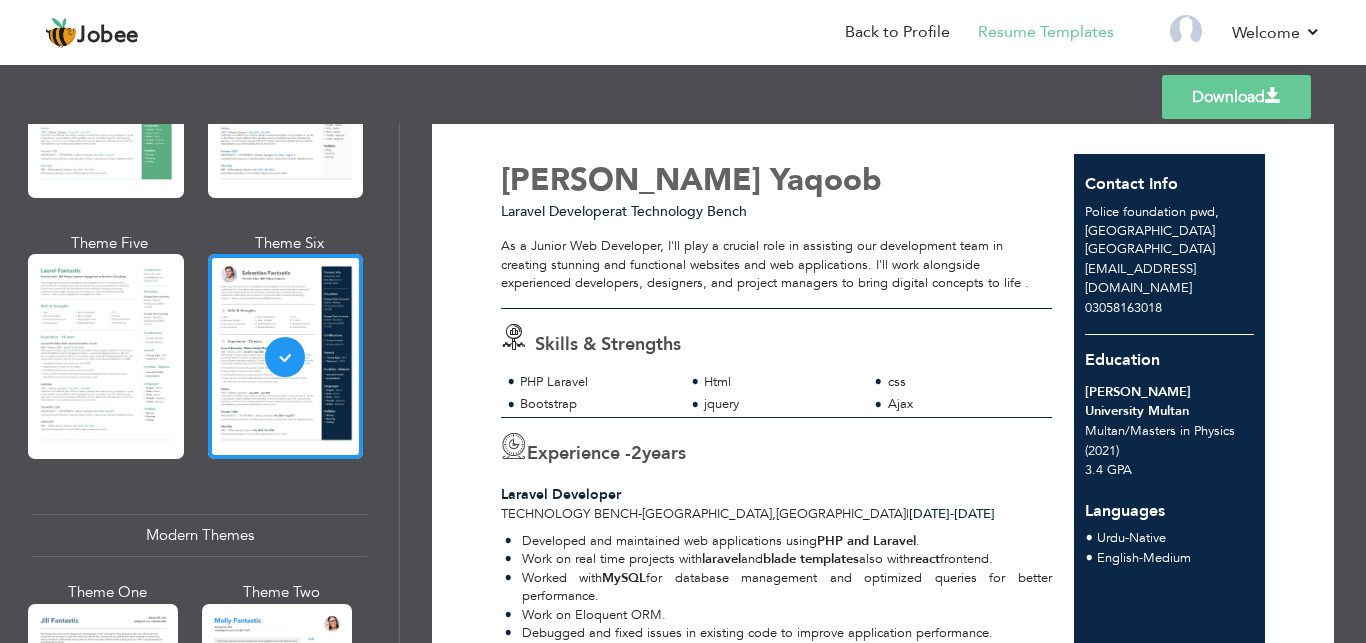 scroll, scrollTop: 0, scrollLeft: 0, axis: both 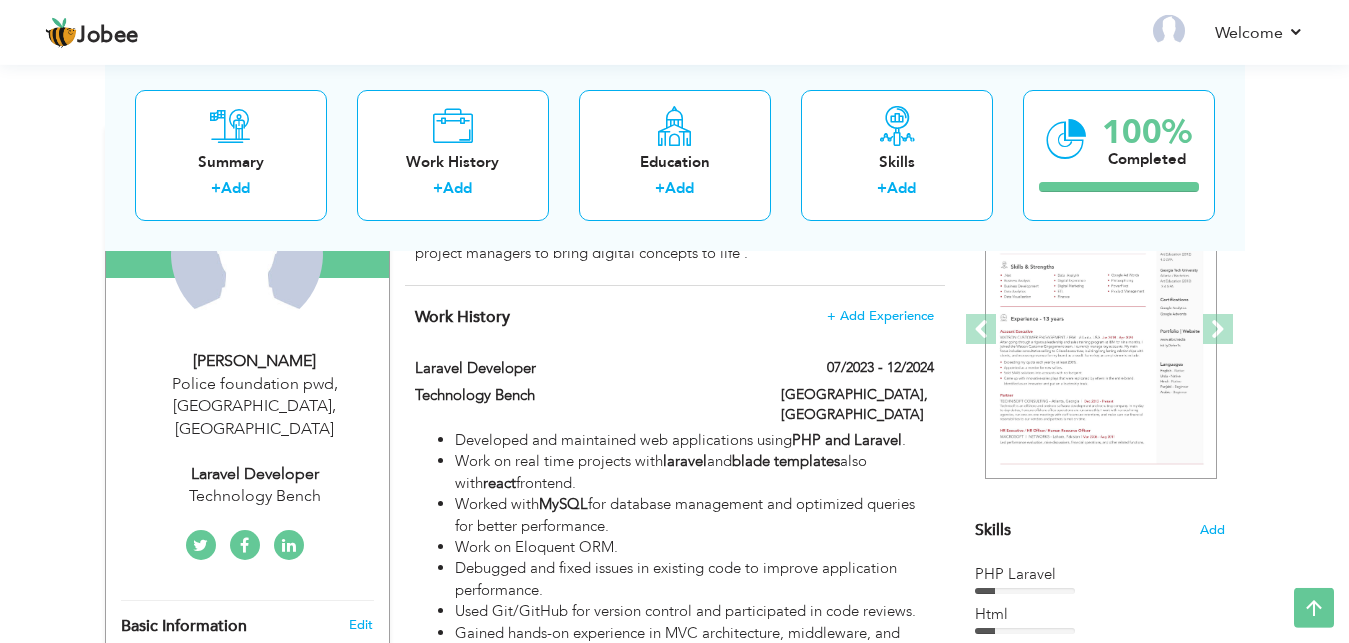 click on "Police foundation pwd,Islamabad ,   Pakistan" at bounding box center (255, 407) 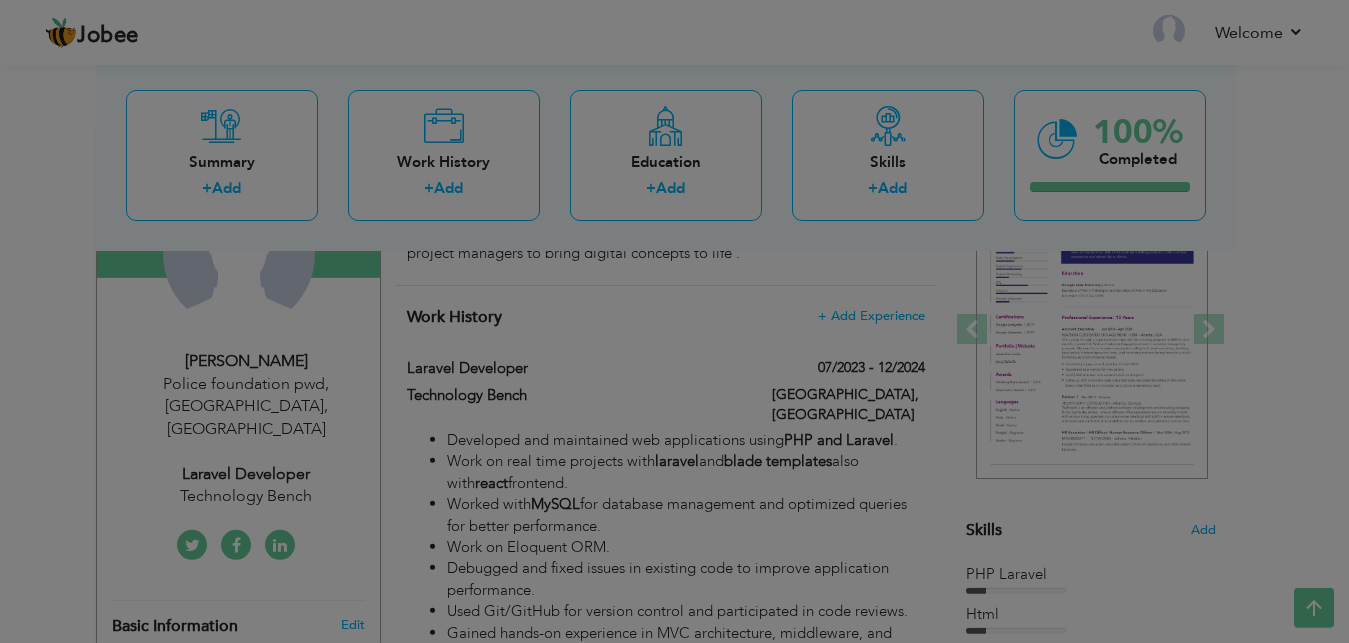 type on "[PERSON_NAME]" 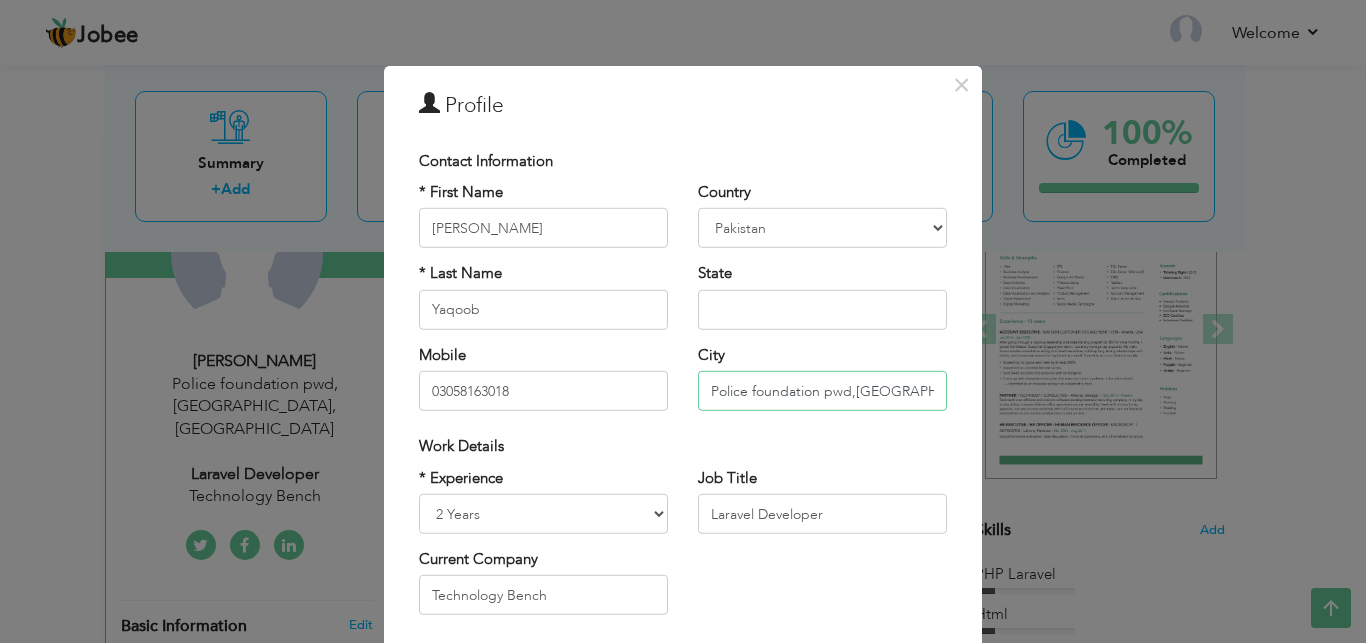 click on "Police foundation pwd,Islamabad" at bounding box center [822, 391] 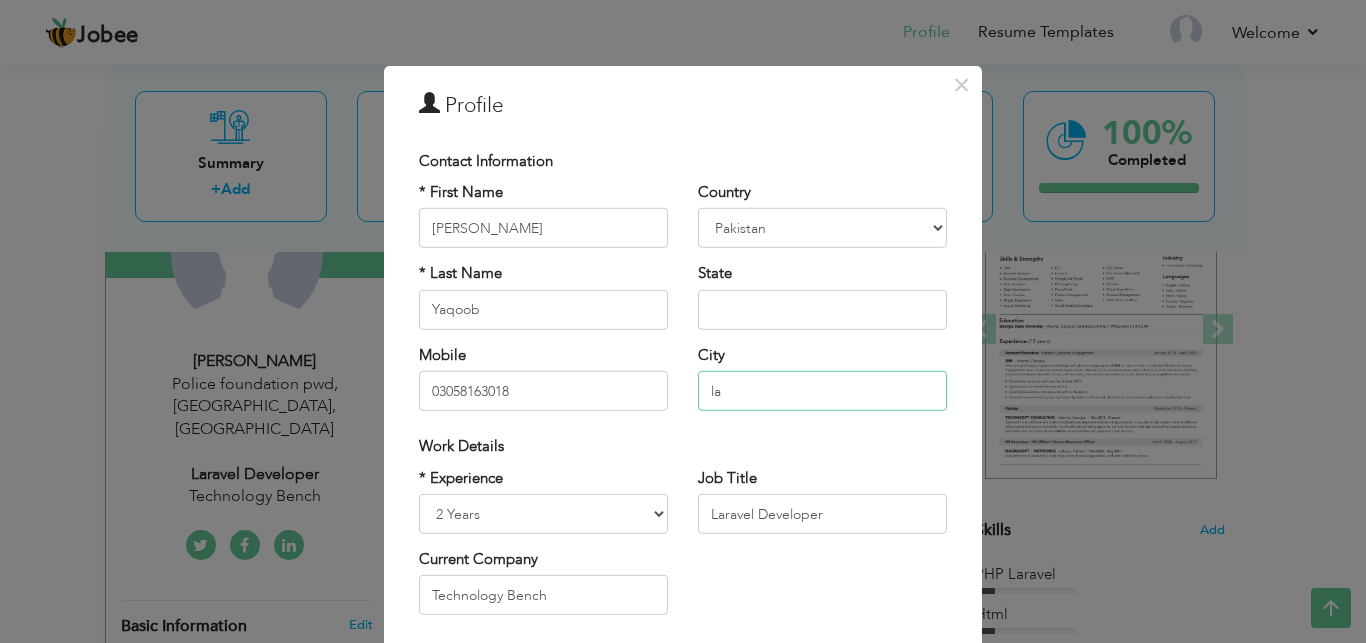 type on "l" 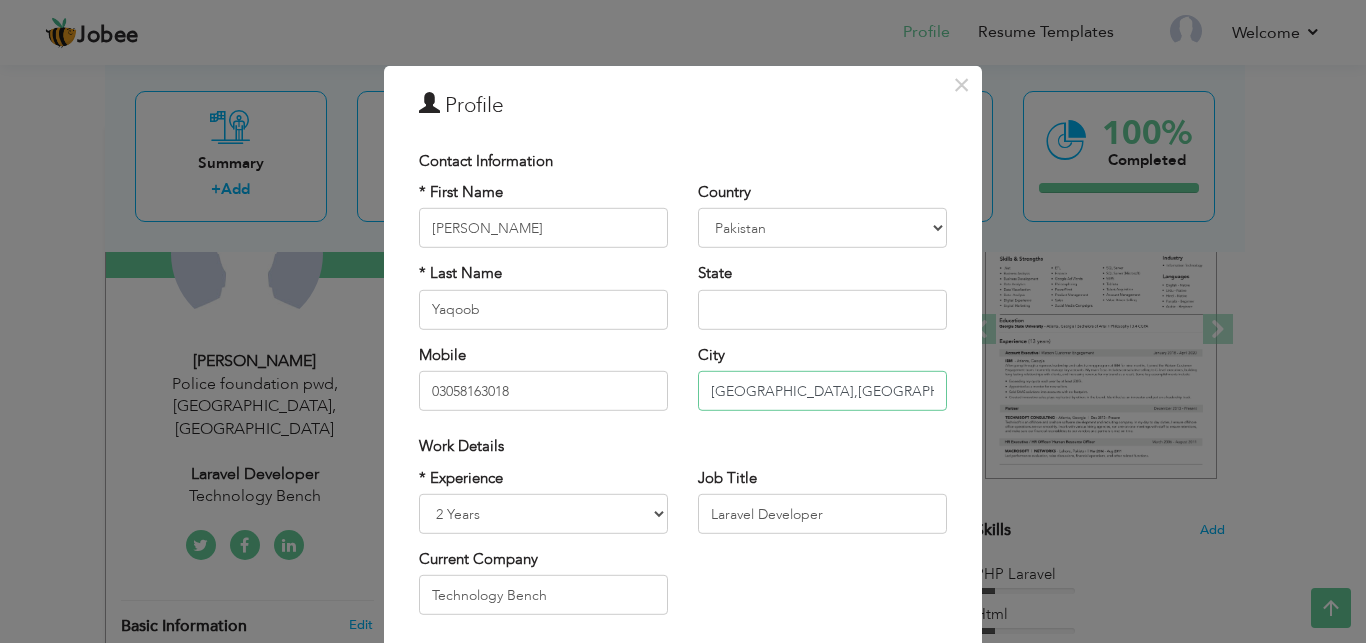 click on "Lahore,karachi,Islamabad,multan" at bounding box center (822, 391) 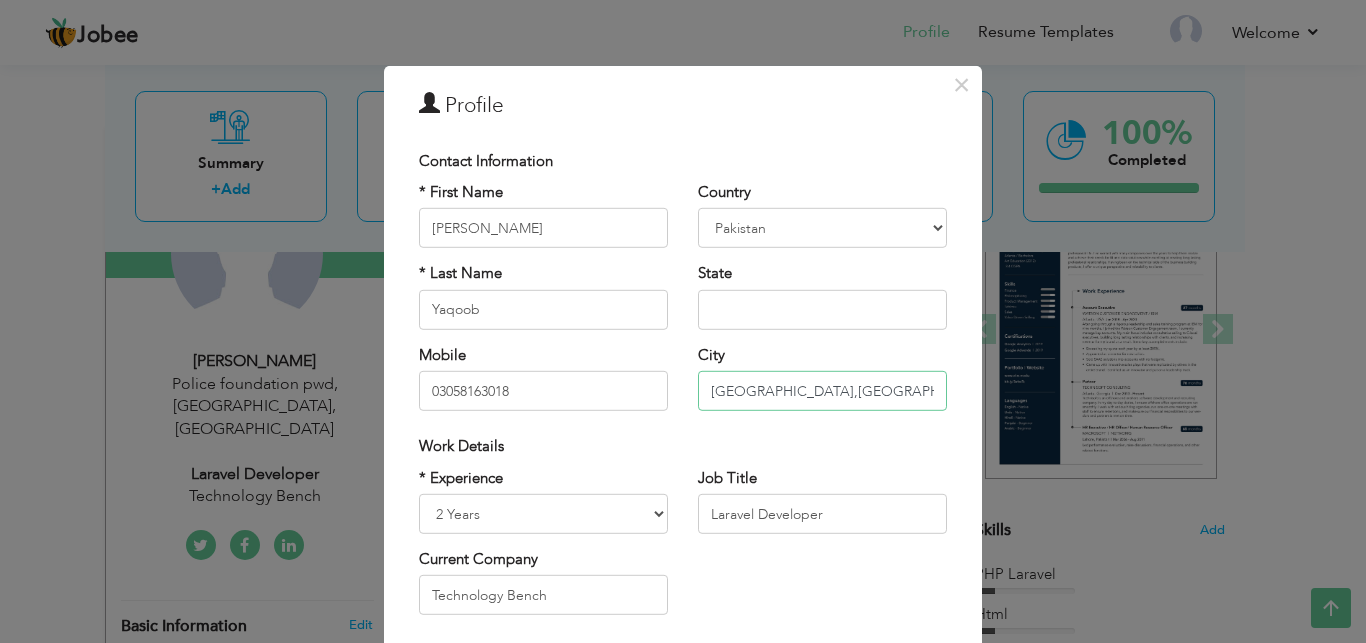 click on "Lahore,Karachi,Islamabad,multan" at bounding box center (822, 391) 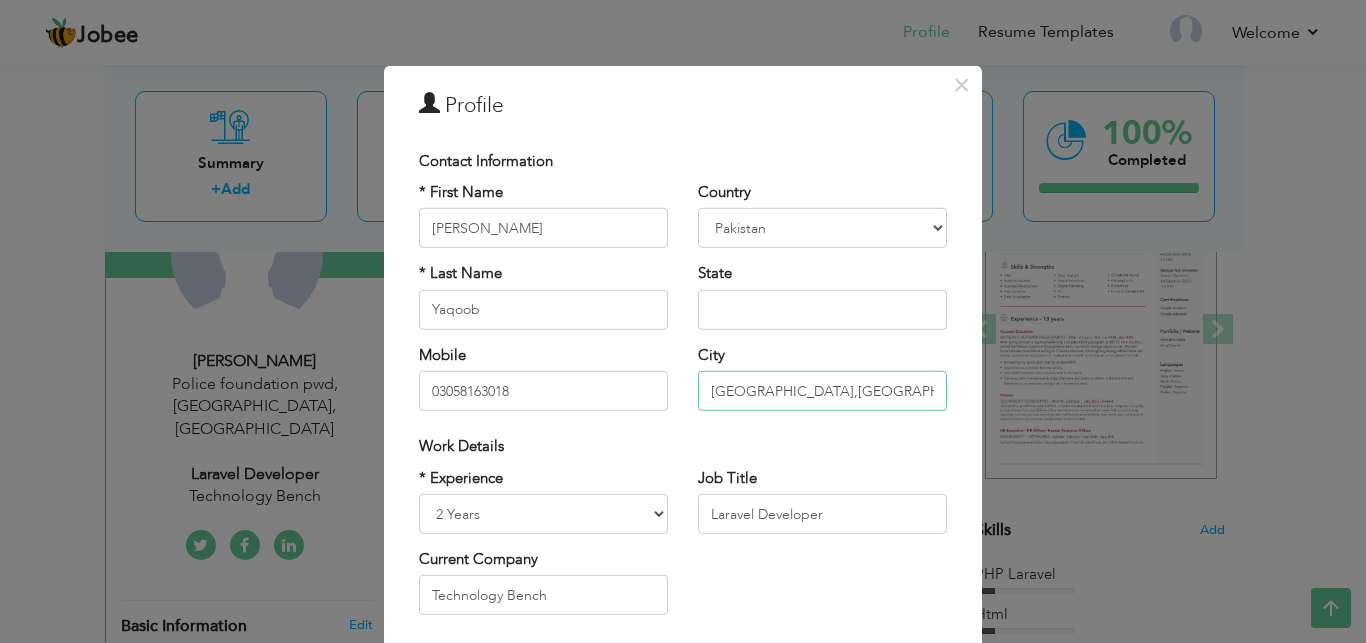 type on "[GEOGRAPHIC_DATA],[GEOGRAPHIC_DATA],[GEOGRAPHIC_DATA],[GEOGRAPHIC_DATA]" 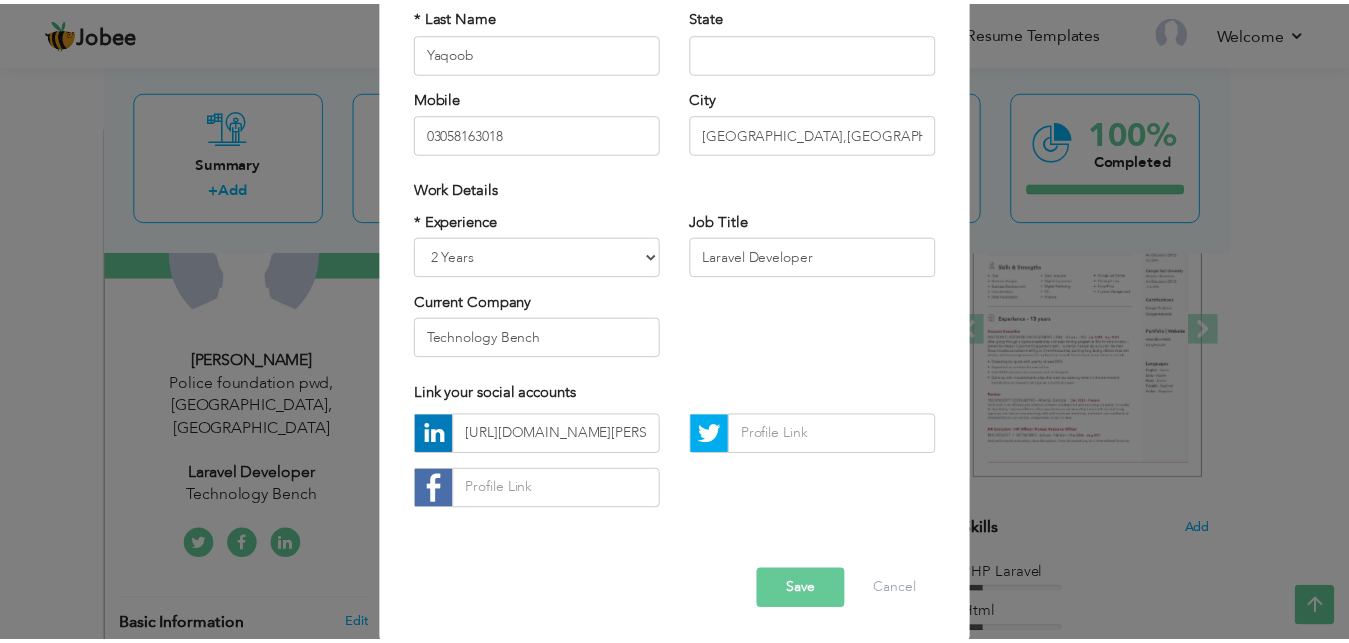 scroll, scrollTop: 260, scrollLeft: 0, axis: vertical 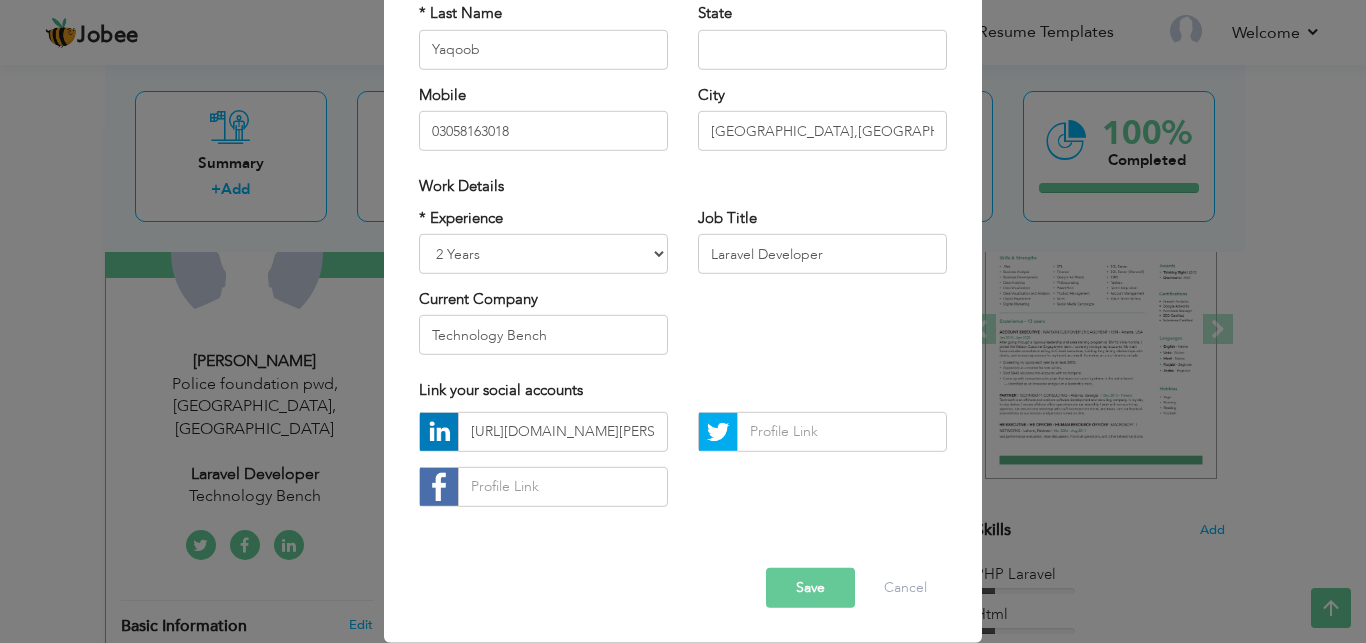 click on "Save" at bounding box center [810, 588] 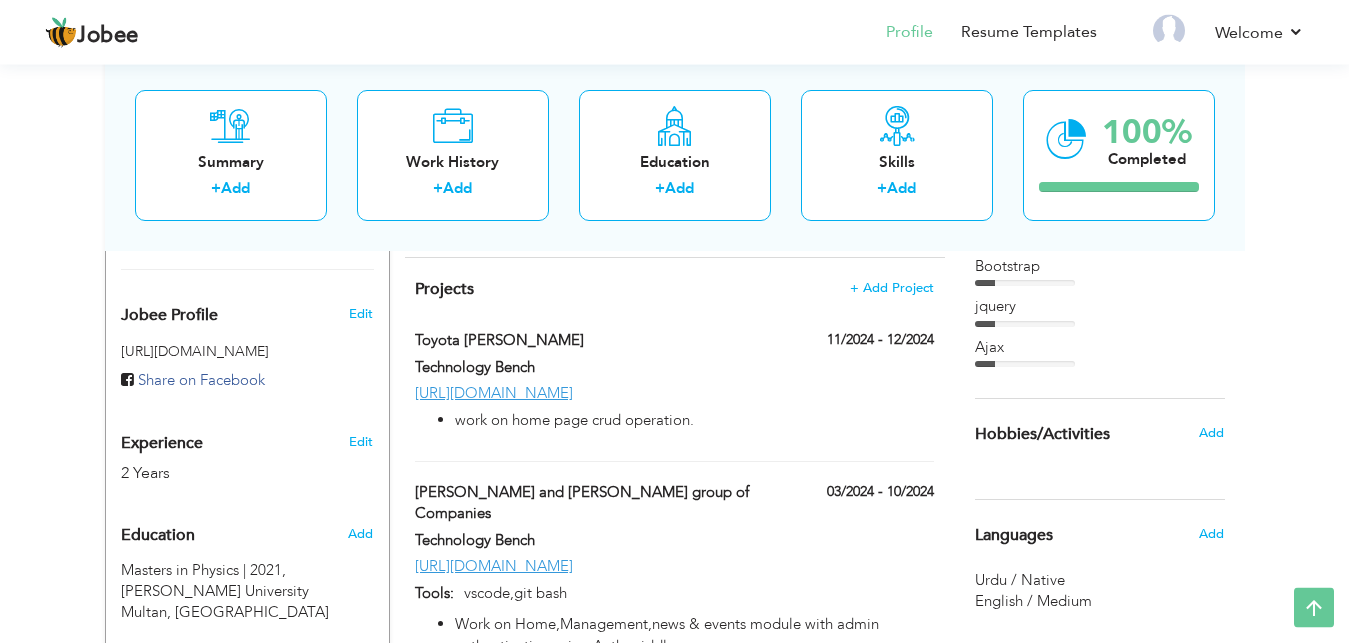 scroll, scrollTop: 676, scrollLeft: 0, axis: vertical 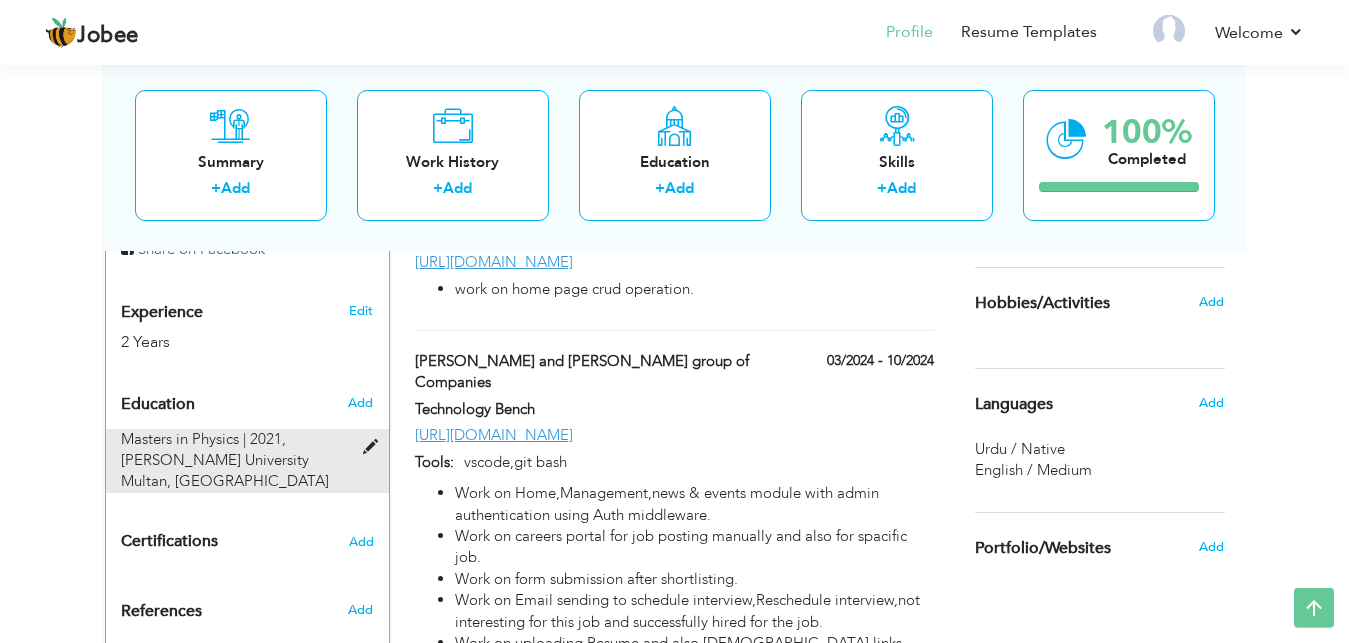 click at bounding box center [375, 447] 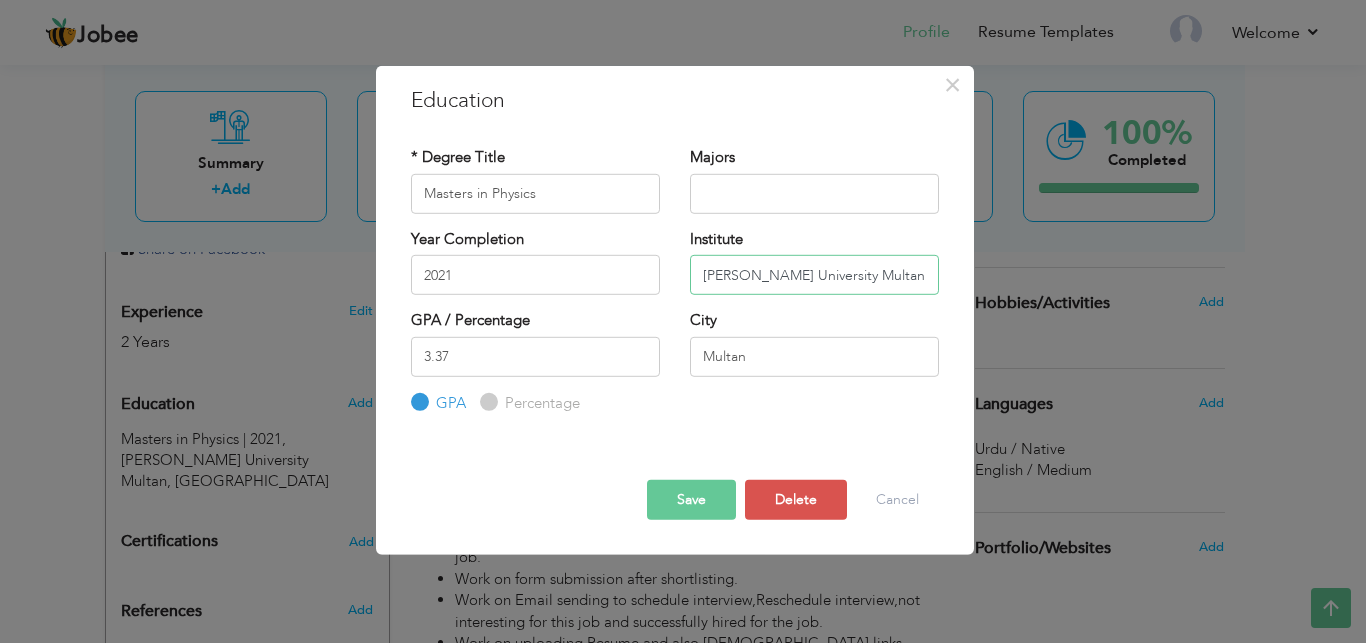 click on "Bahauddin Zakariya University Multan" at bounding box center (814, 275) 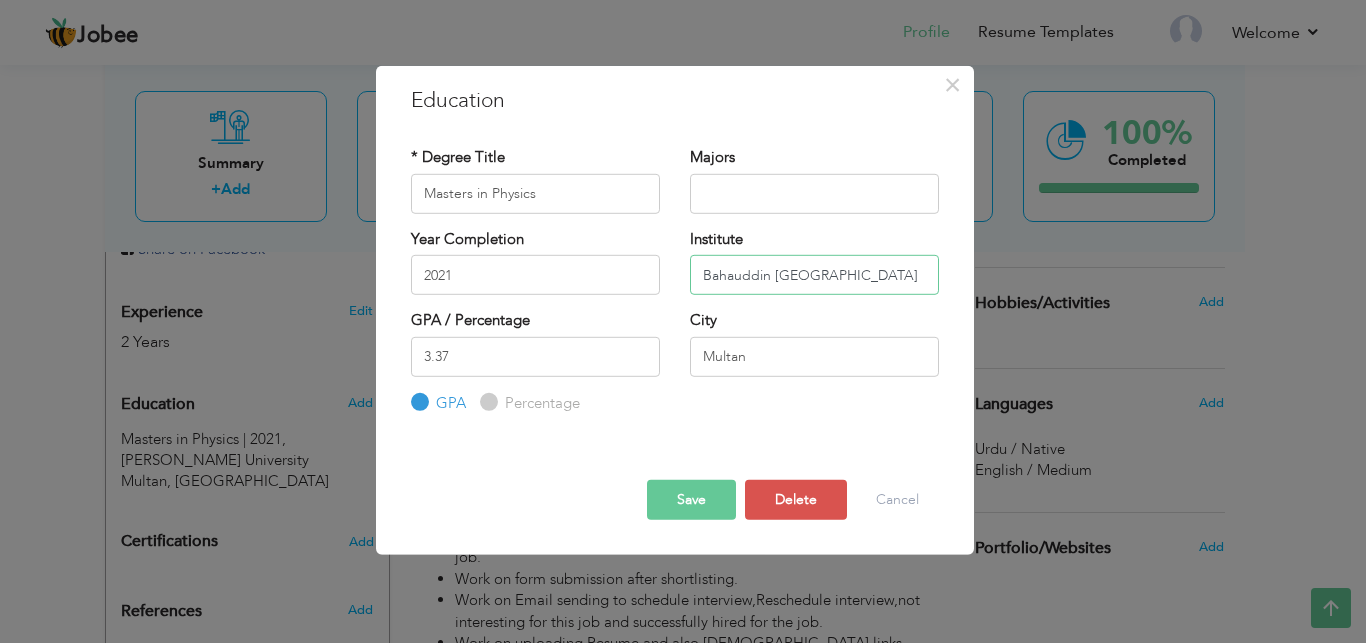 type on "Bahauddin [GEOGRAPHIC_DATA]" 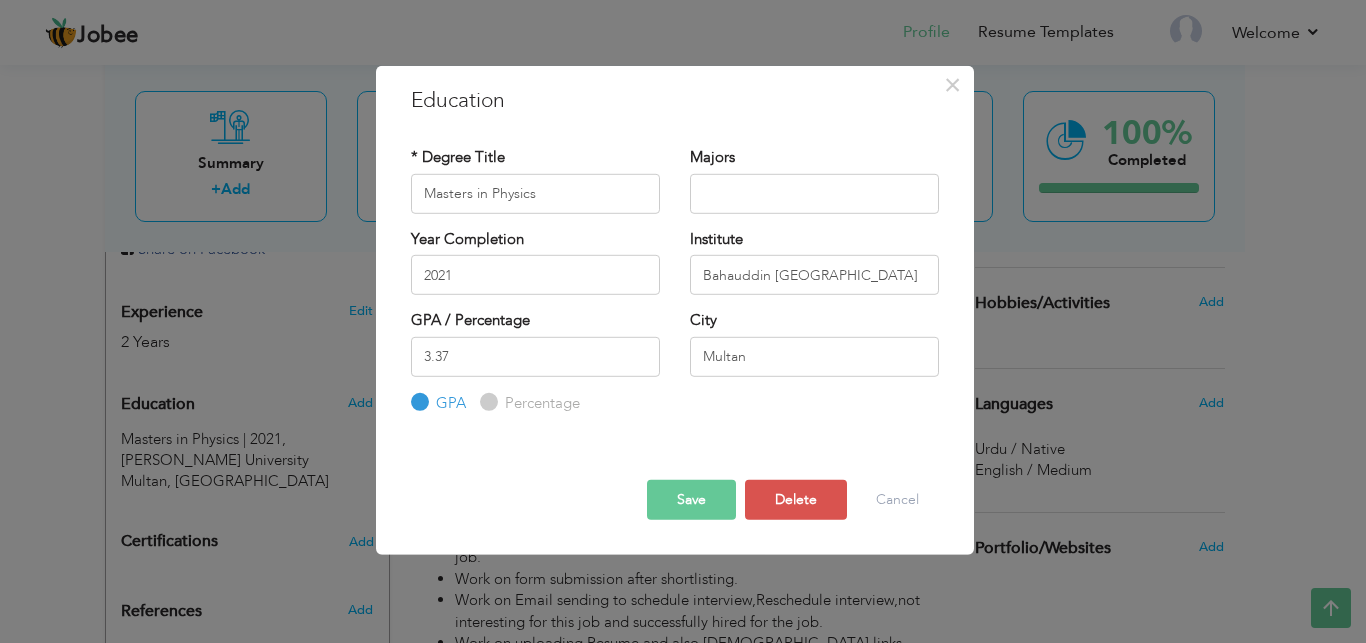 click on "Save" at bounding box center (691, 500) 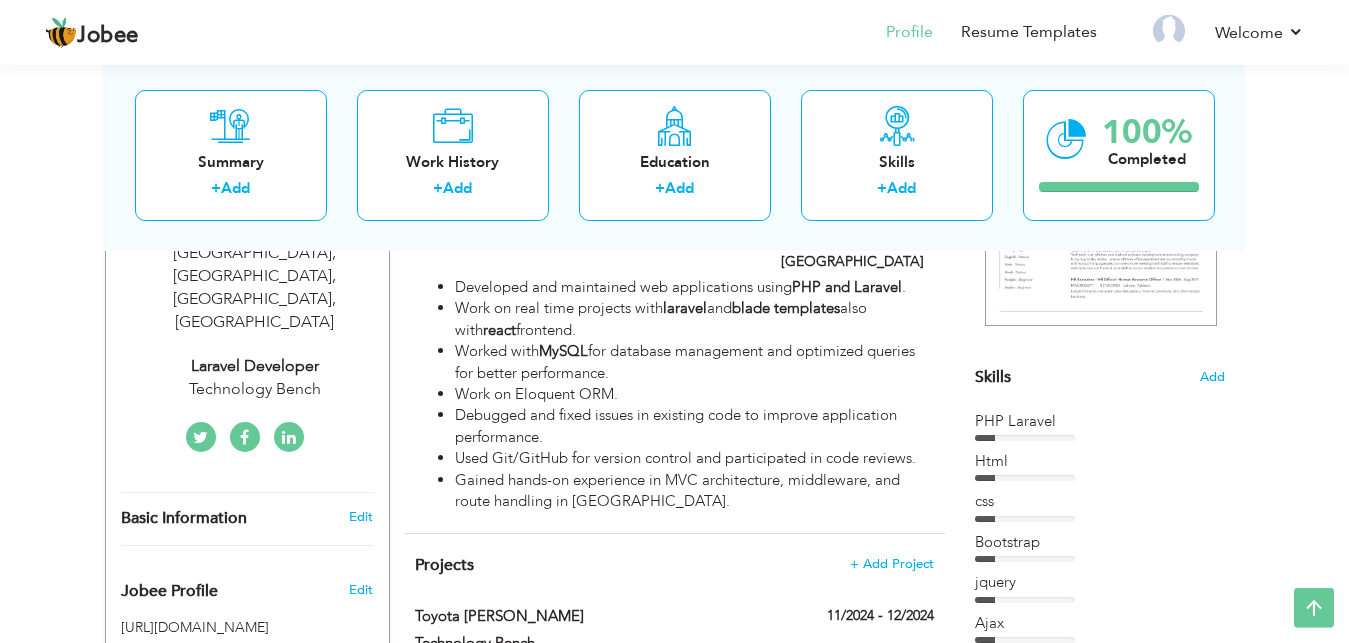 scroll, scrollTop: 407, scrollLeft: 0, axis: vertical 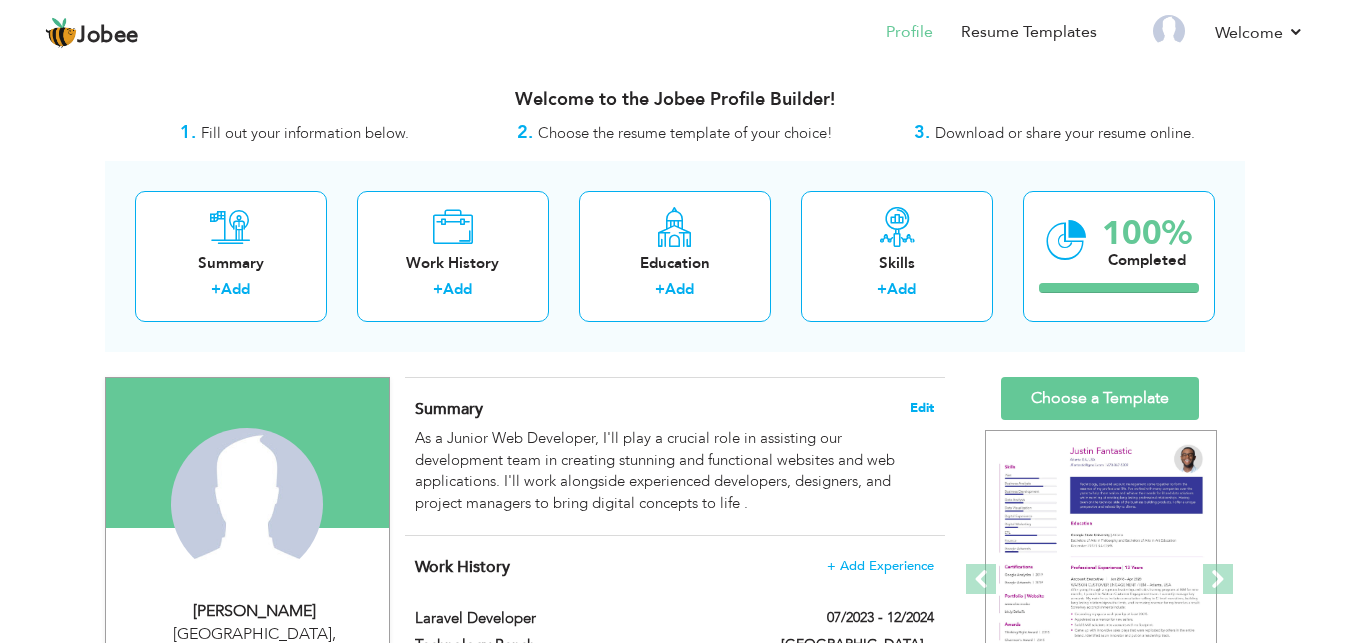 click on "Edit" at bounding box center [922, 408] 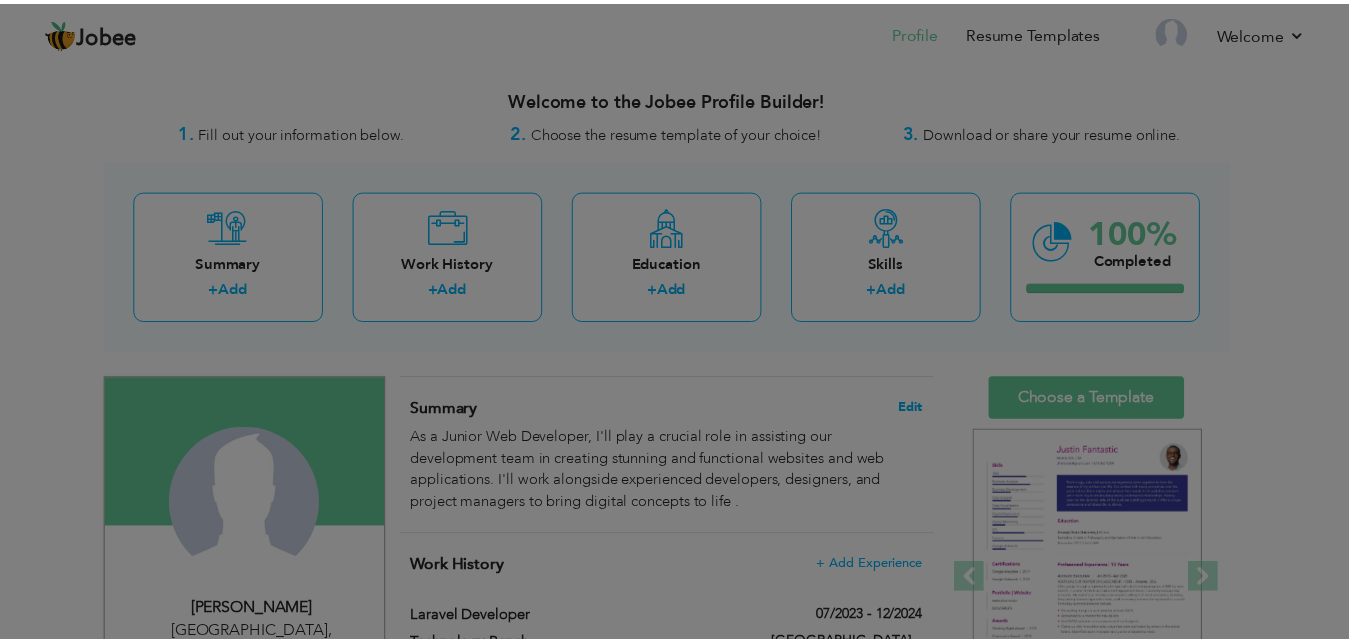 scroll, scrollTop: 0, scrollLeft: 0, axis: both 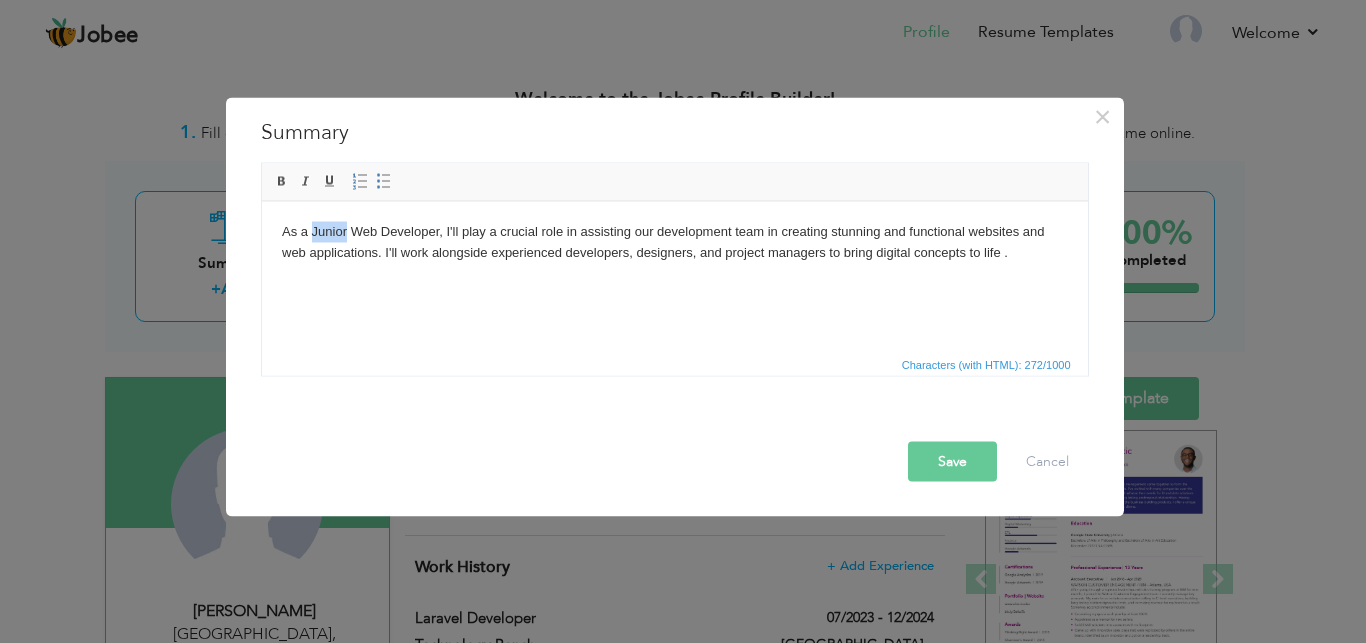 drag, startPoint x: 346, startPoint y: 231, endPoint x: 312, endPoint y: 234, distance: 34.132095 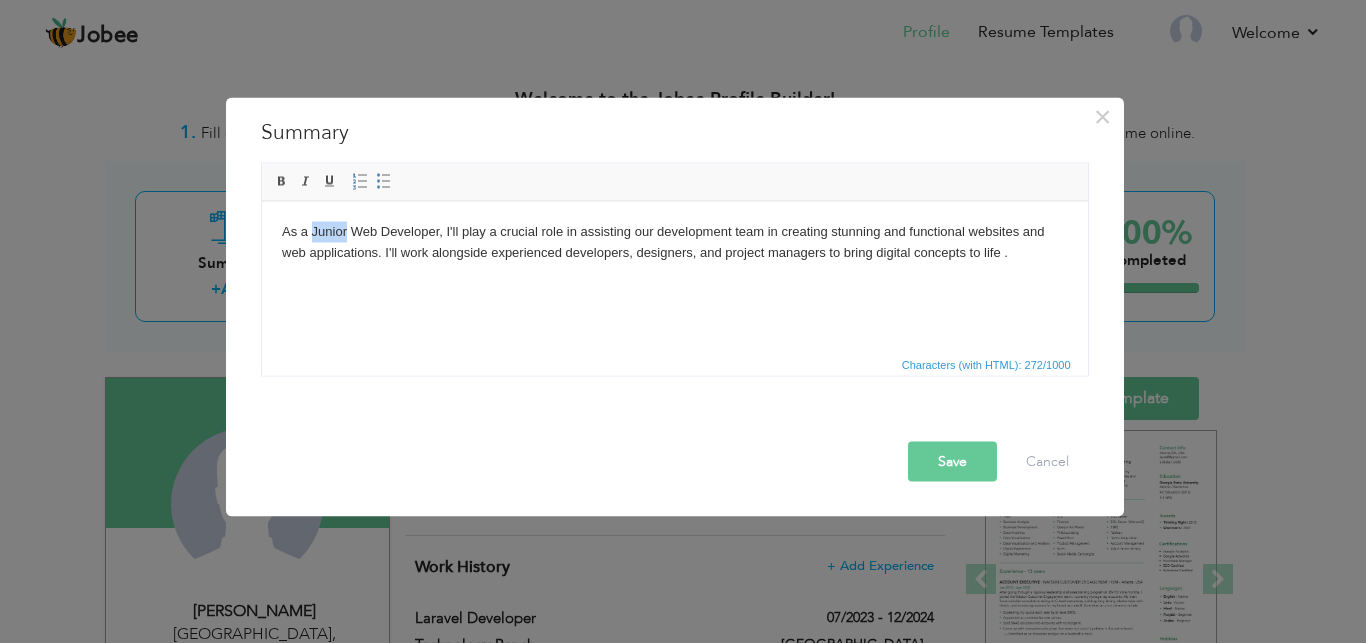 type 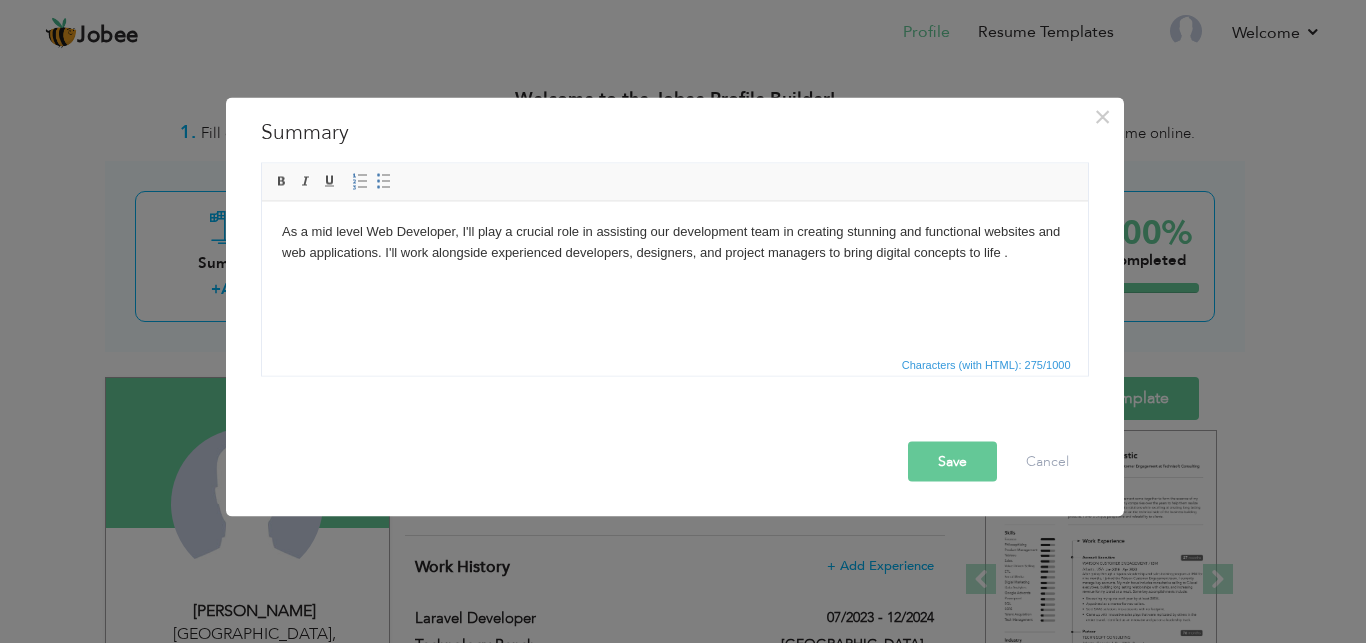 click on "As a mid level Web Developer, I'll play a crucial role in assisting our development team in creating stunning and functional websites and web applications. I'll work alongside experienced developers, designers, and project managers to bring digital concepts to life ." at bounding box center [674, 242] 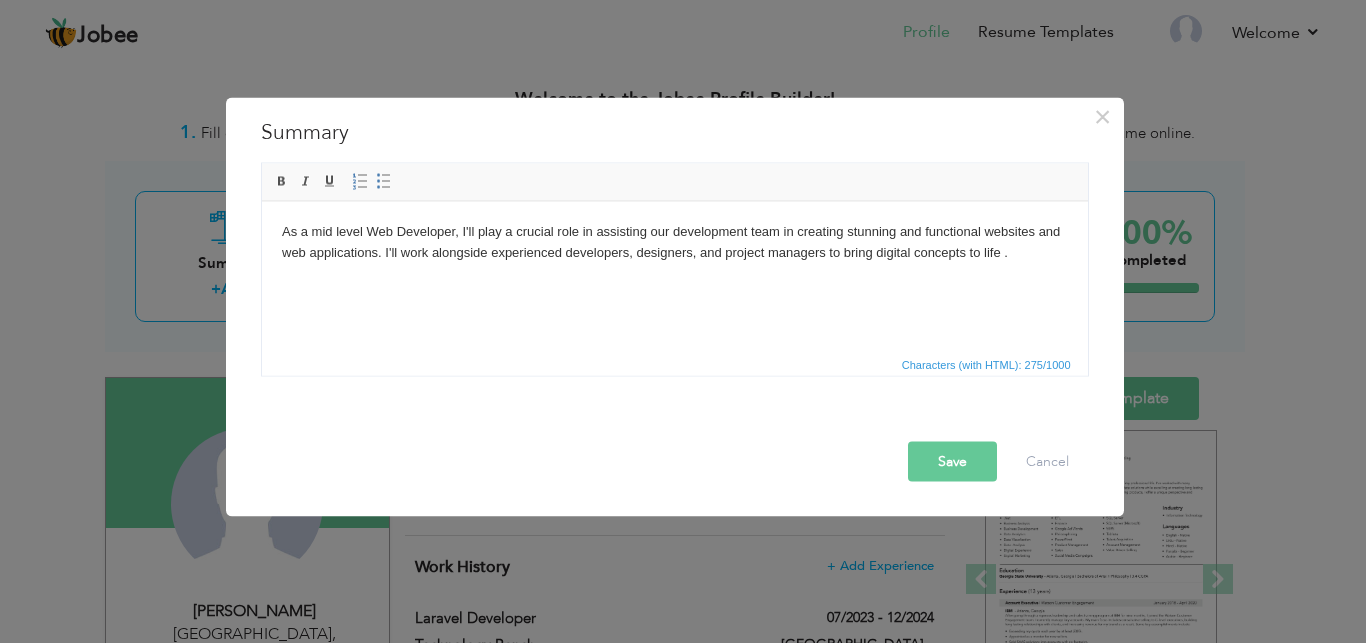 click on "Save" at bounding box center (952, 461) 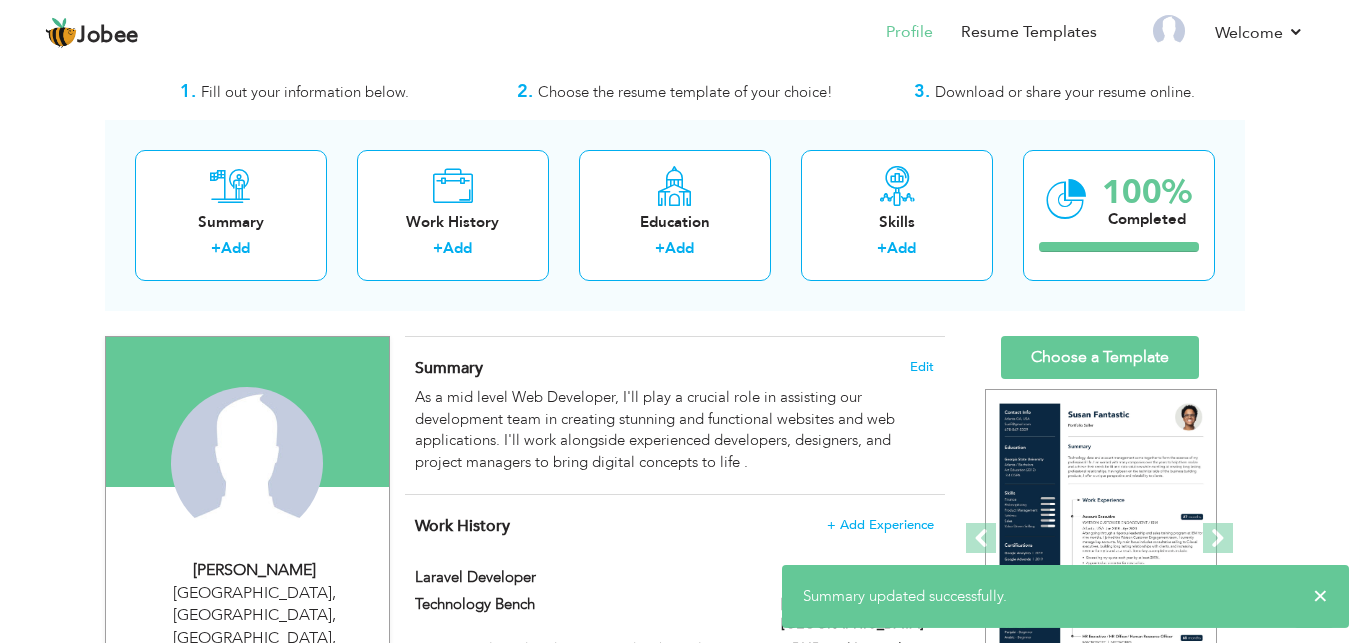 scroll, scrollTop: 0, scrollLeft: 0, axis: both 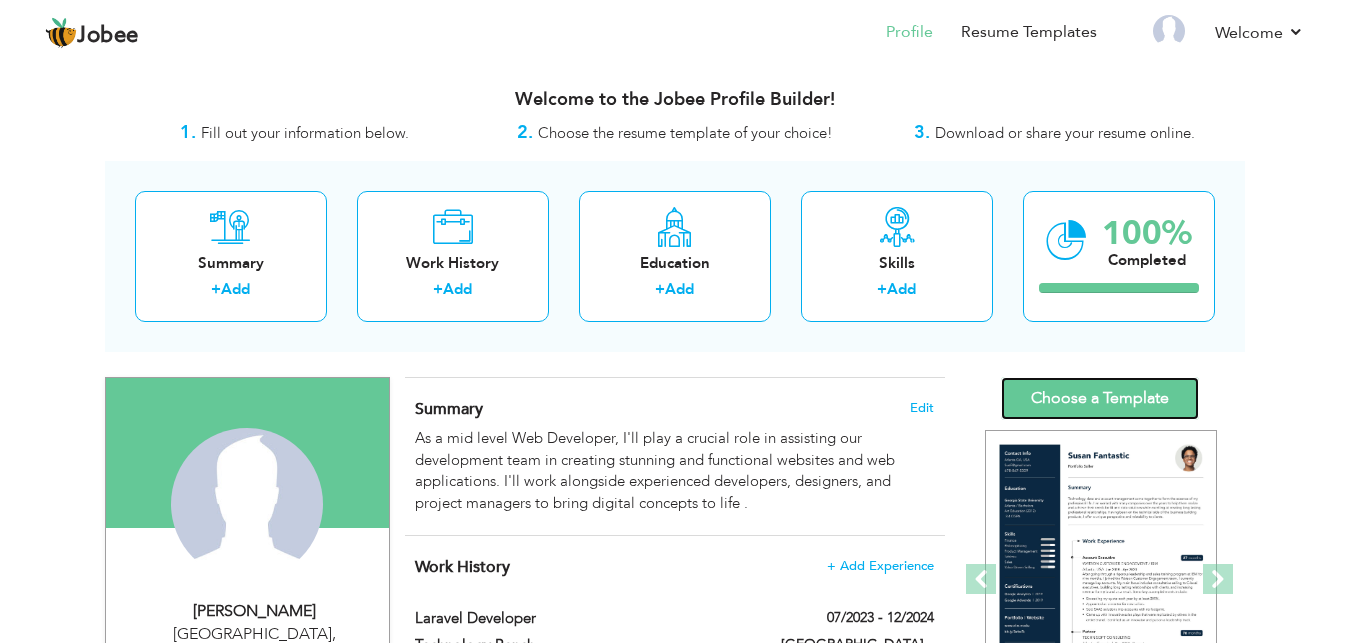 click on "Choose a Template" at bounding box center [1100, 398] 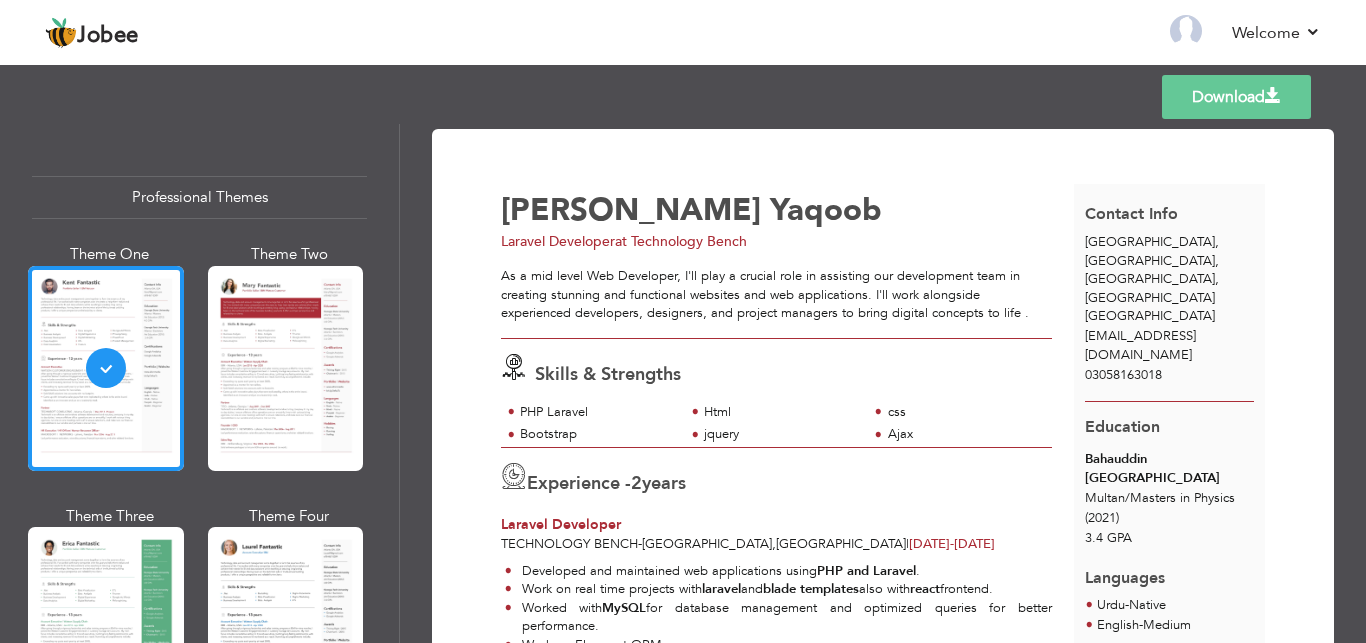 scroll, scrollTop: 0, scrollLeft: 0, axis: both 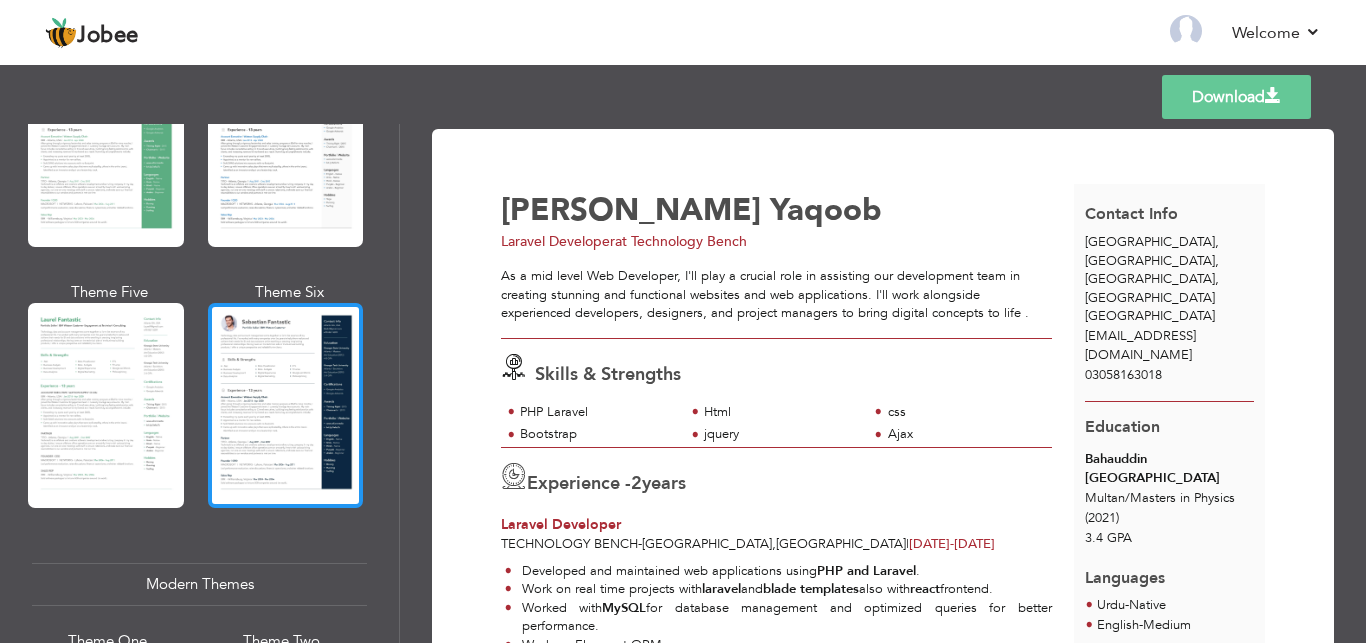click at bounding box center [286, 405] 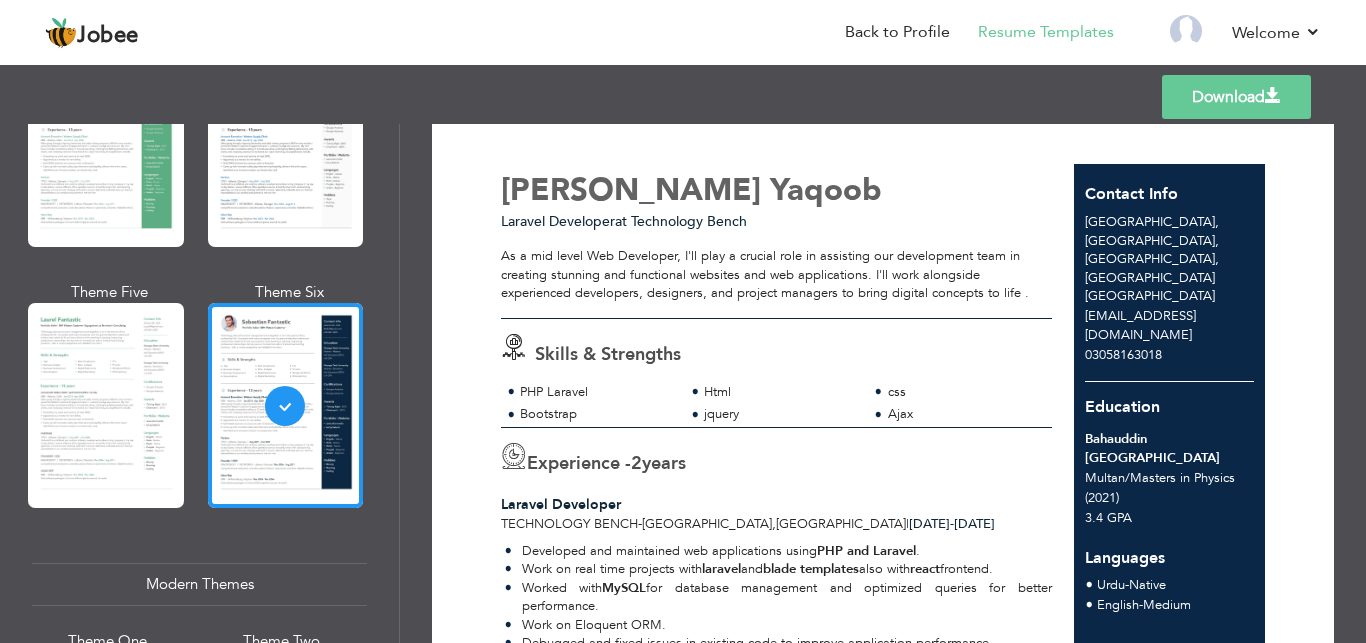 scroll, scrollTop: 0, scrollLeft: 0, axis: both 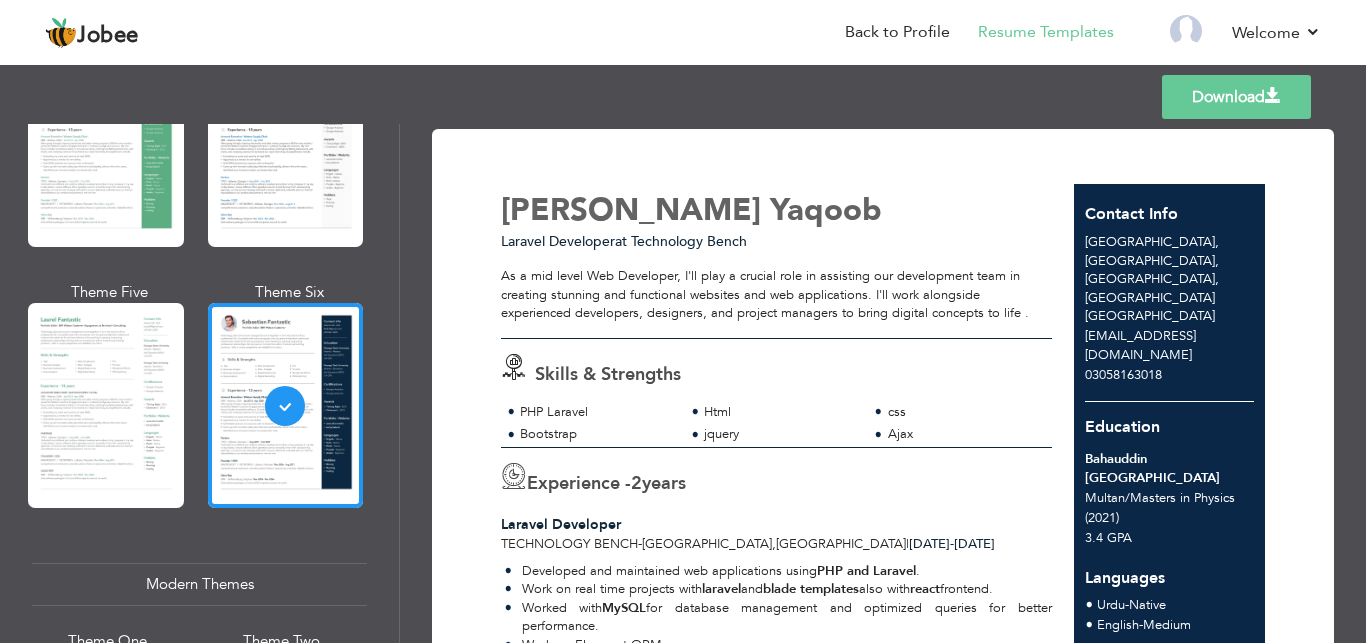 click on "Download" at bounding box center [1236, 97] 